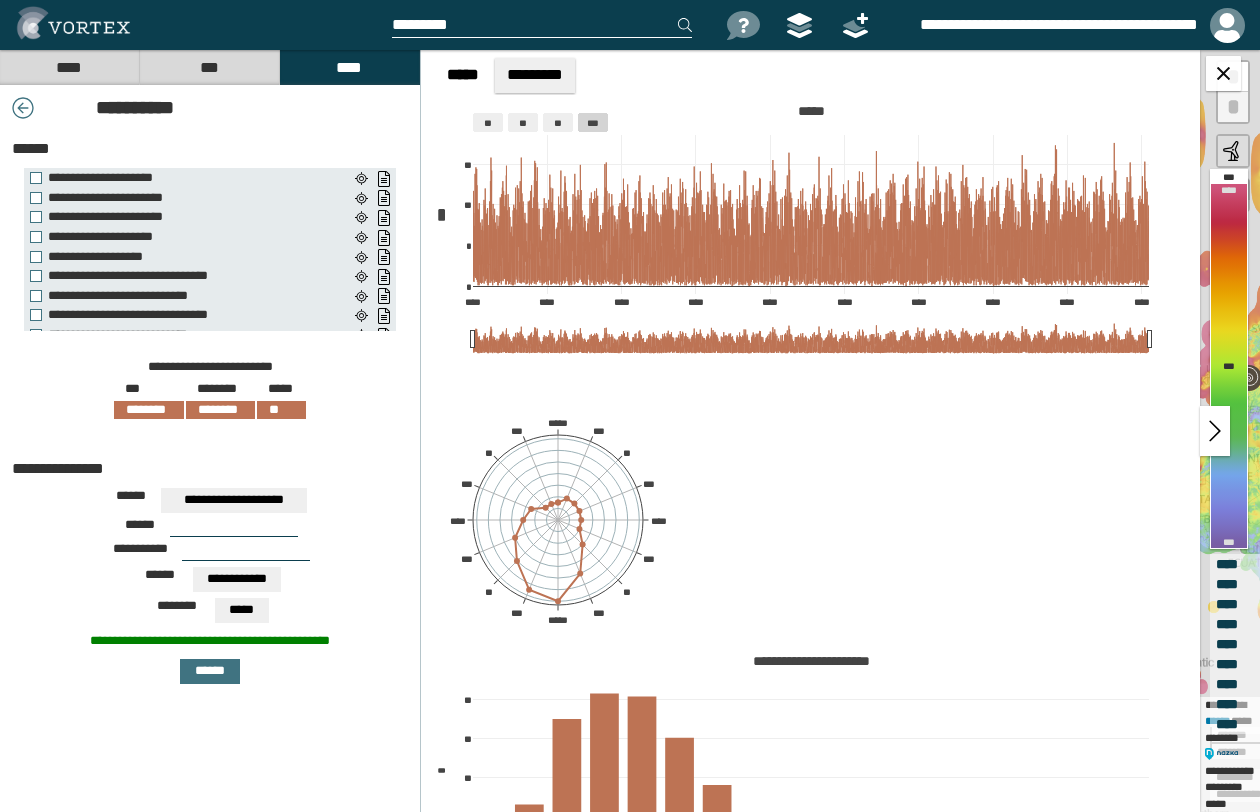 scroll, scrollTop: 0, scrollLeft: 0, axis: both 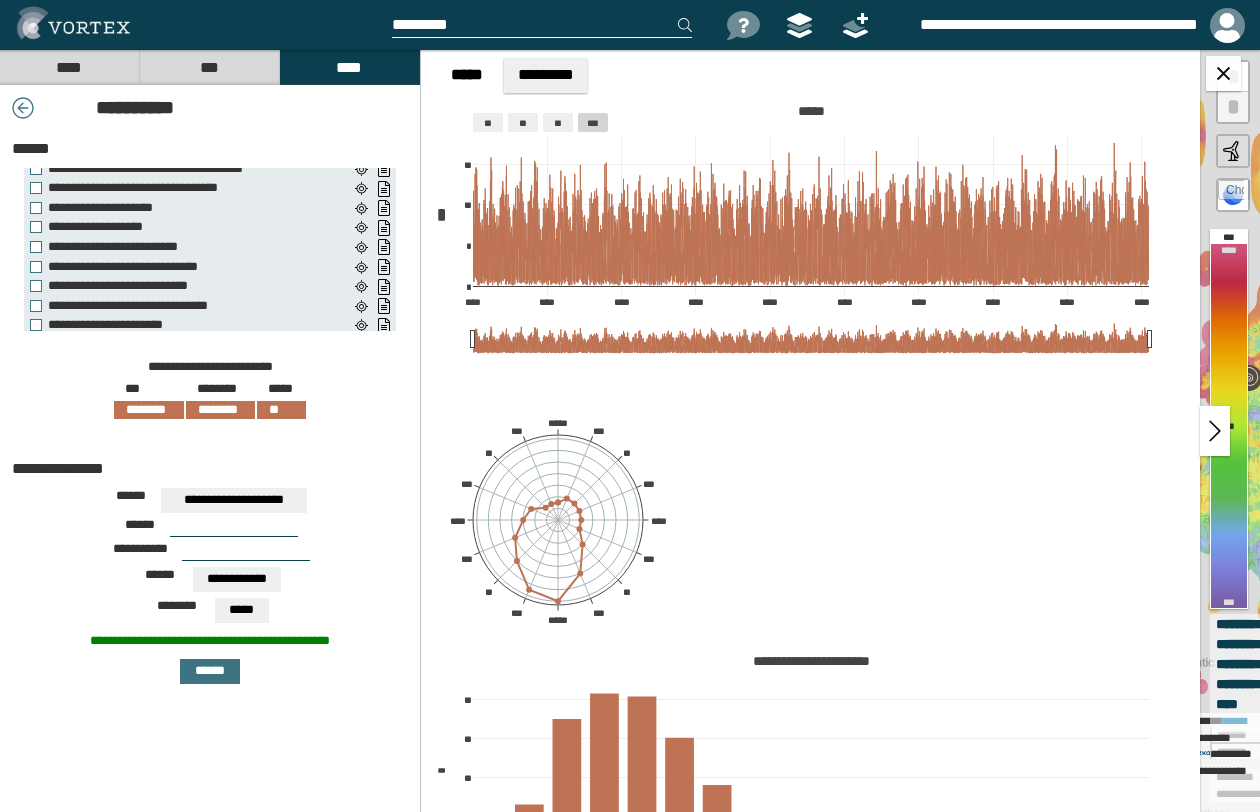 click on "**********" at bounding box center [210, 388] 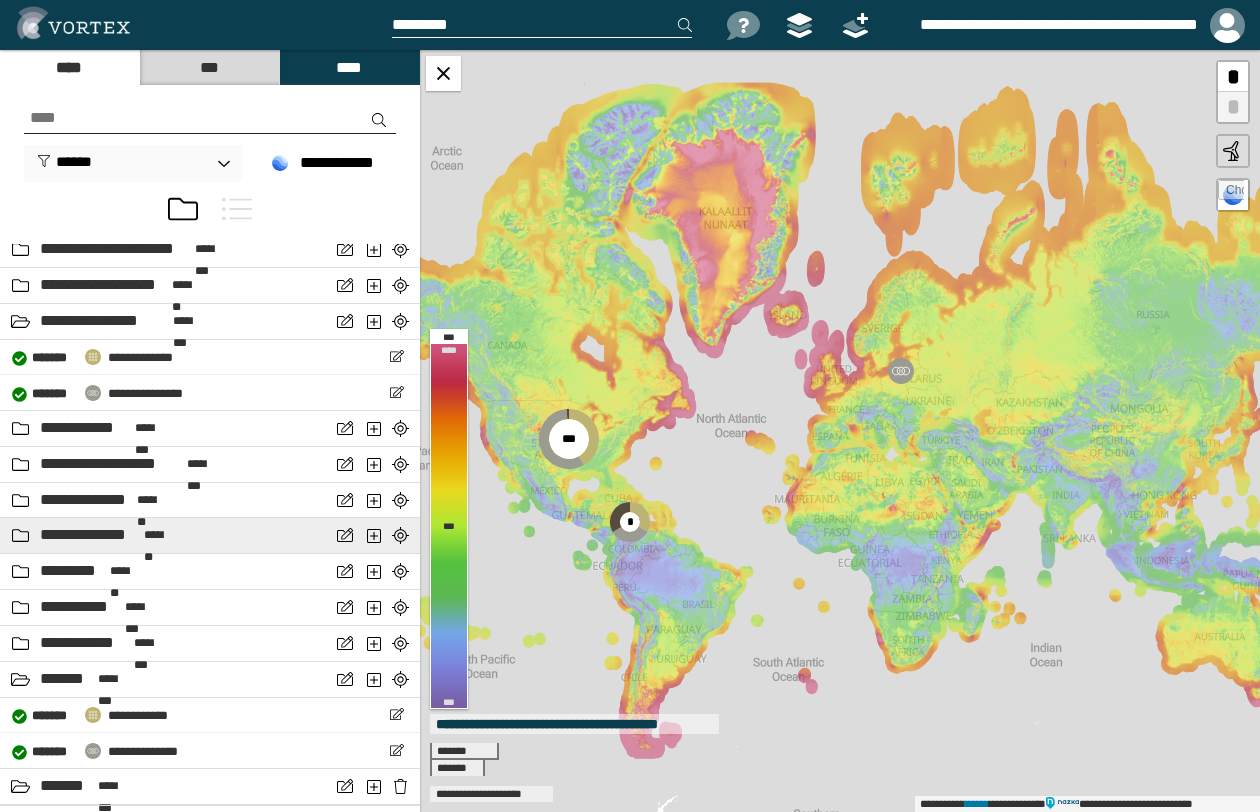 scroll, scrollTop: 1600, scrollLeft: 0, axis: vertical 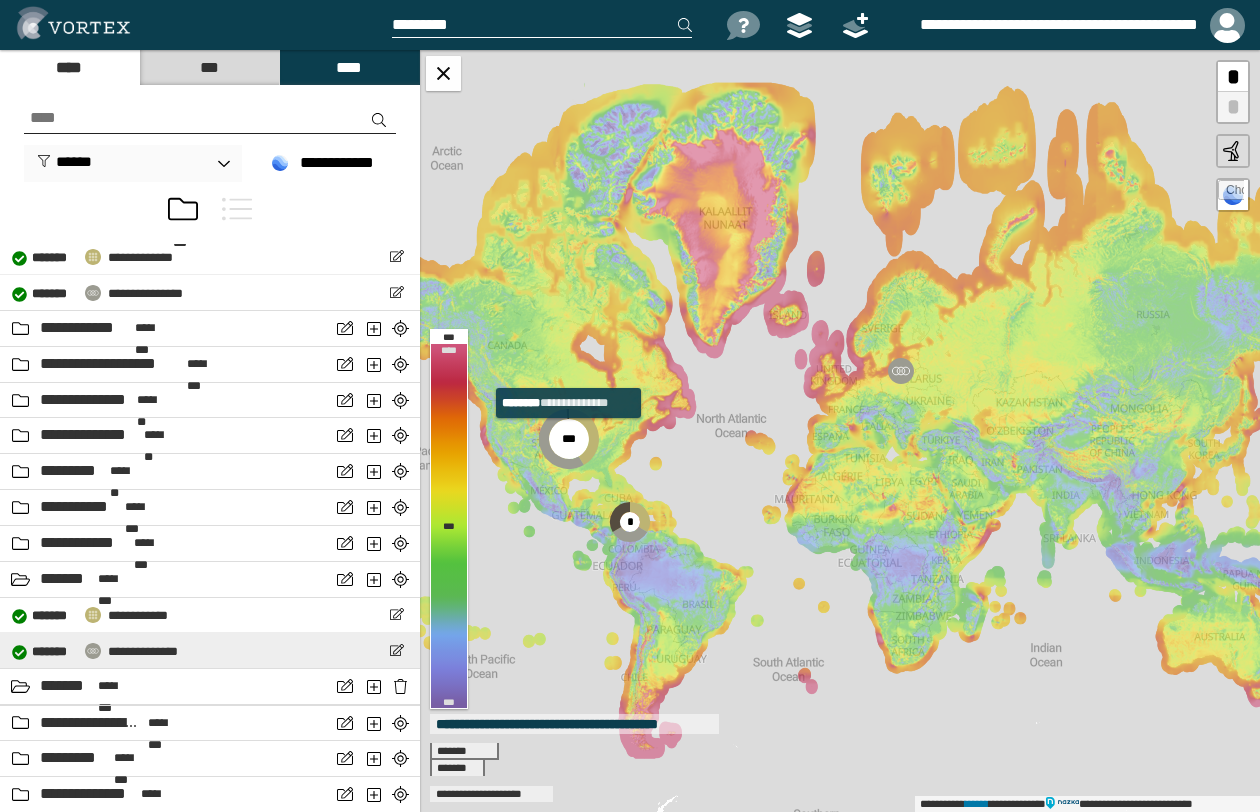 click on "**********" at bounding box center (143, 651) 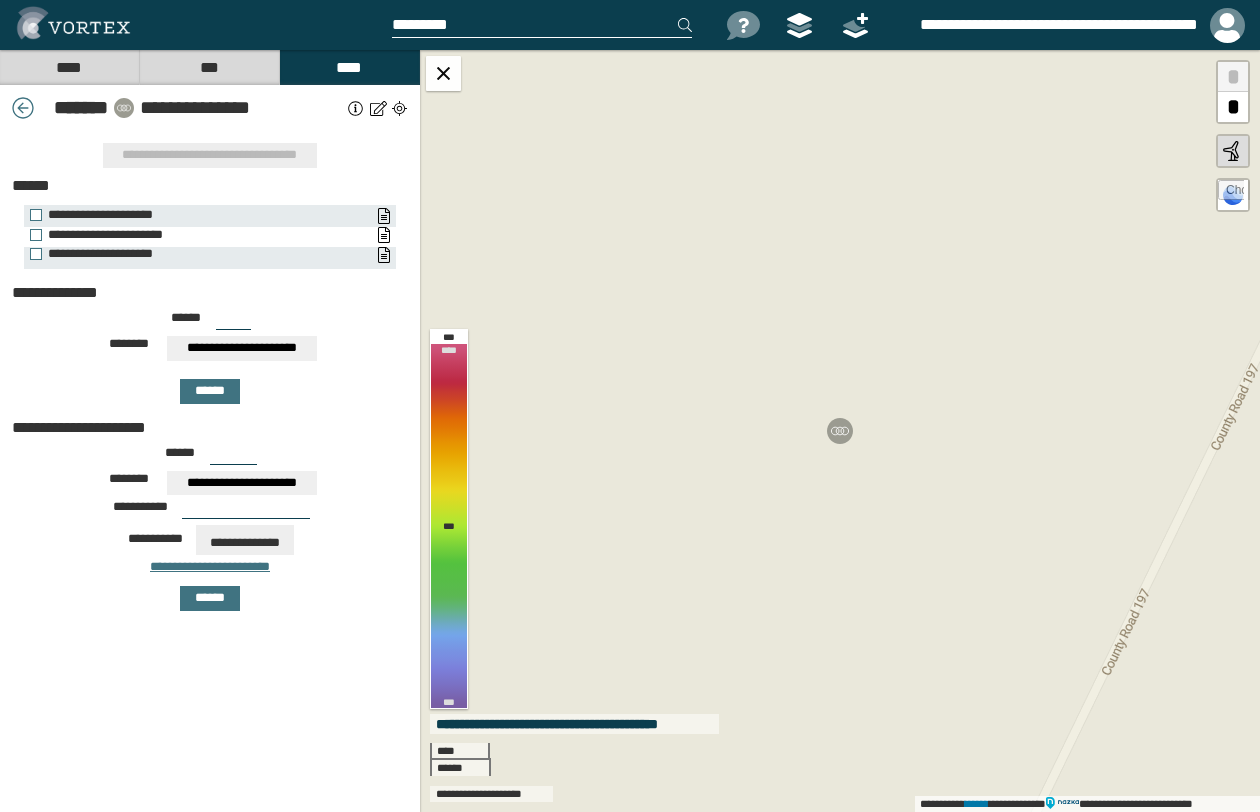 click on "**********" at bounding box center (200, 235) 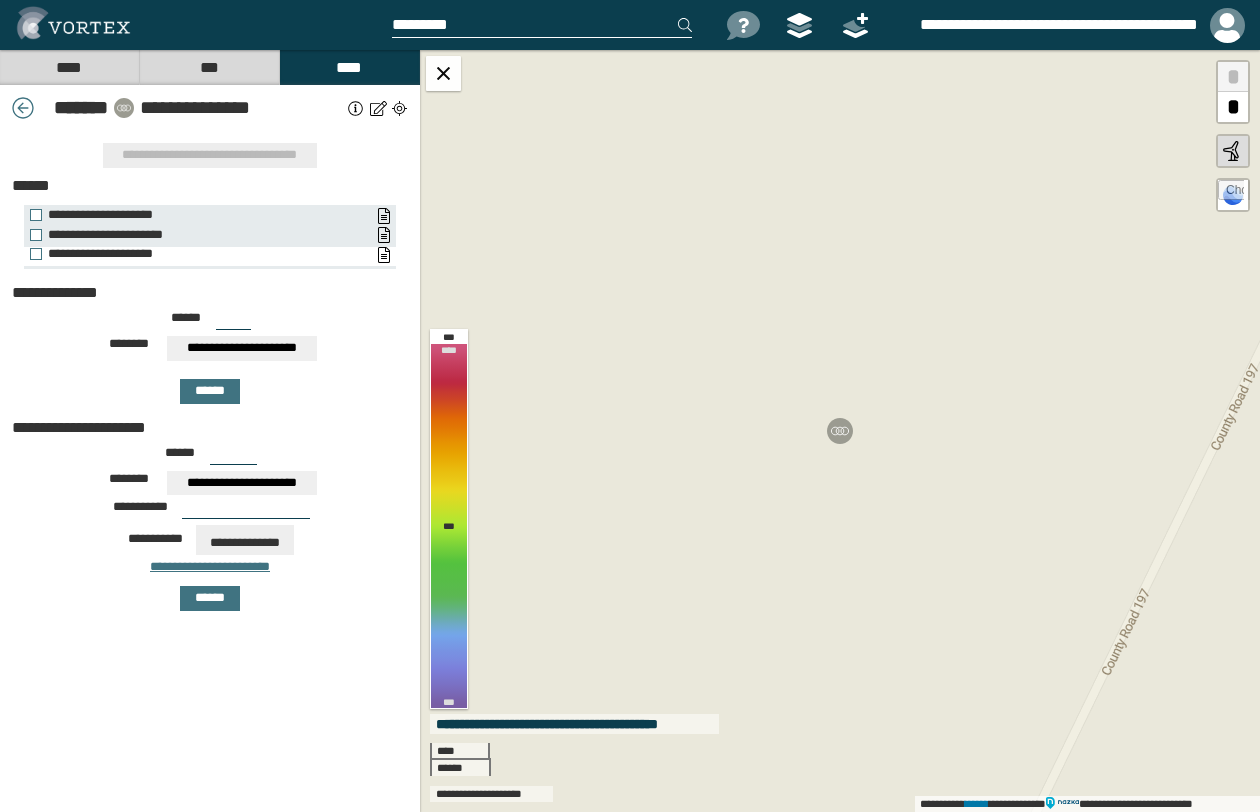 click on "**********" at bounding box center [200, 254] 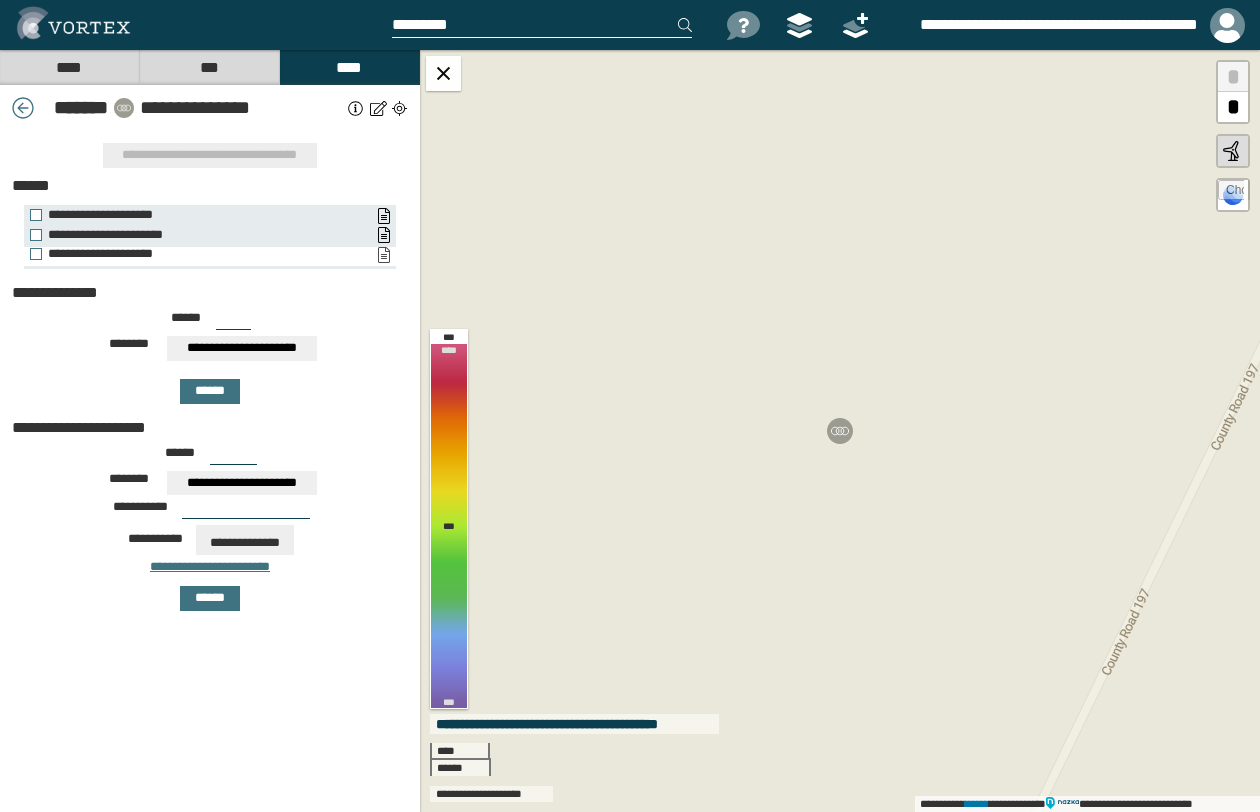 click on "**********" at bounding box center [383, 255] 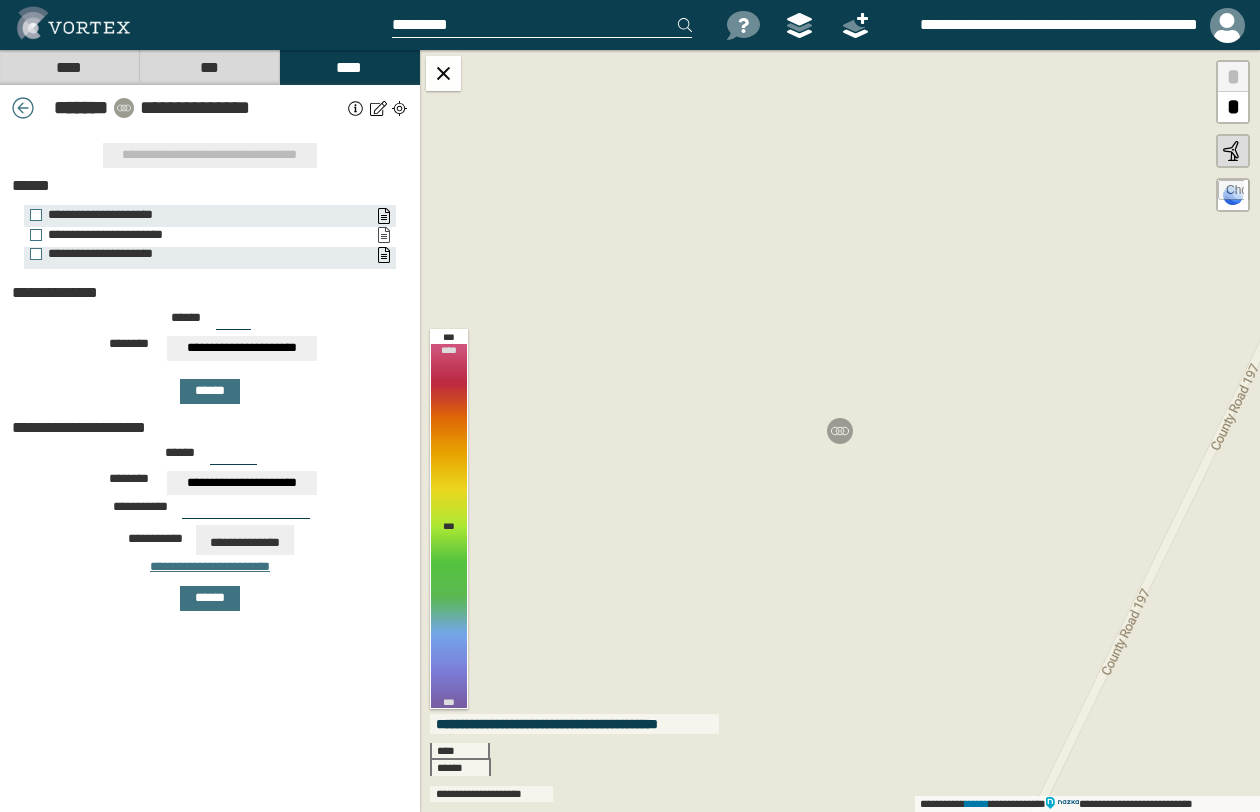 click on "**********" at bounding box center (383, 235) 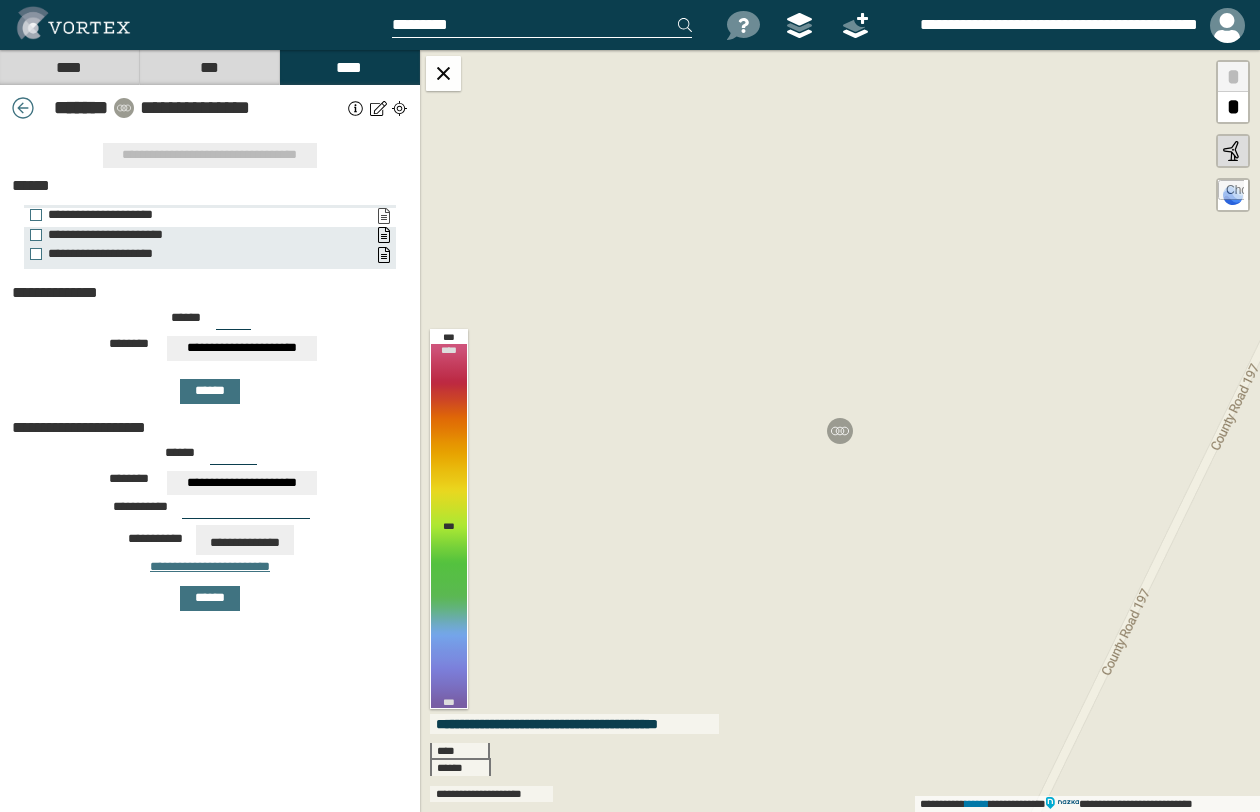 click on "**********" at bounding box center (383, 216) 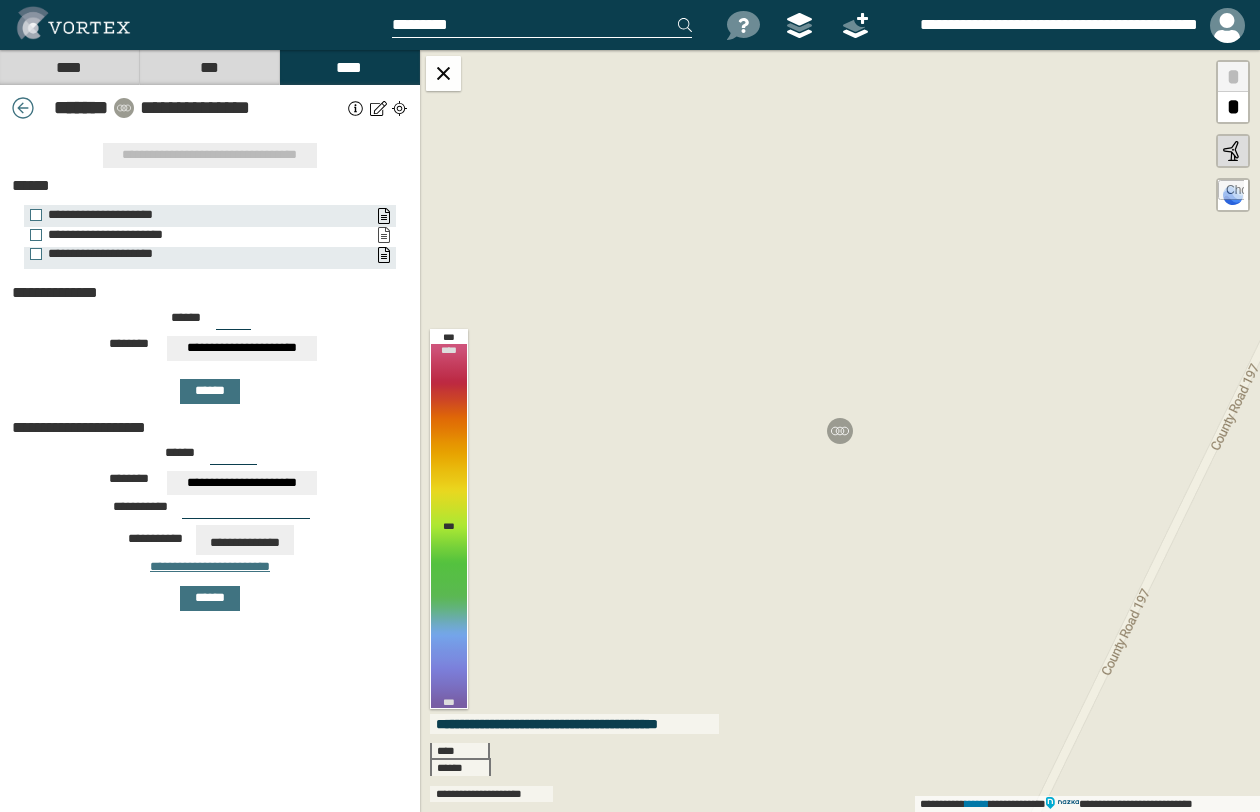 click on "**********" at bounding box center [383, 235] 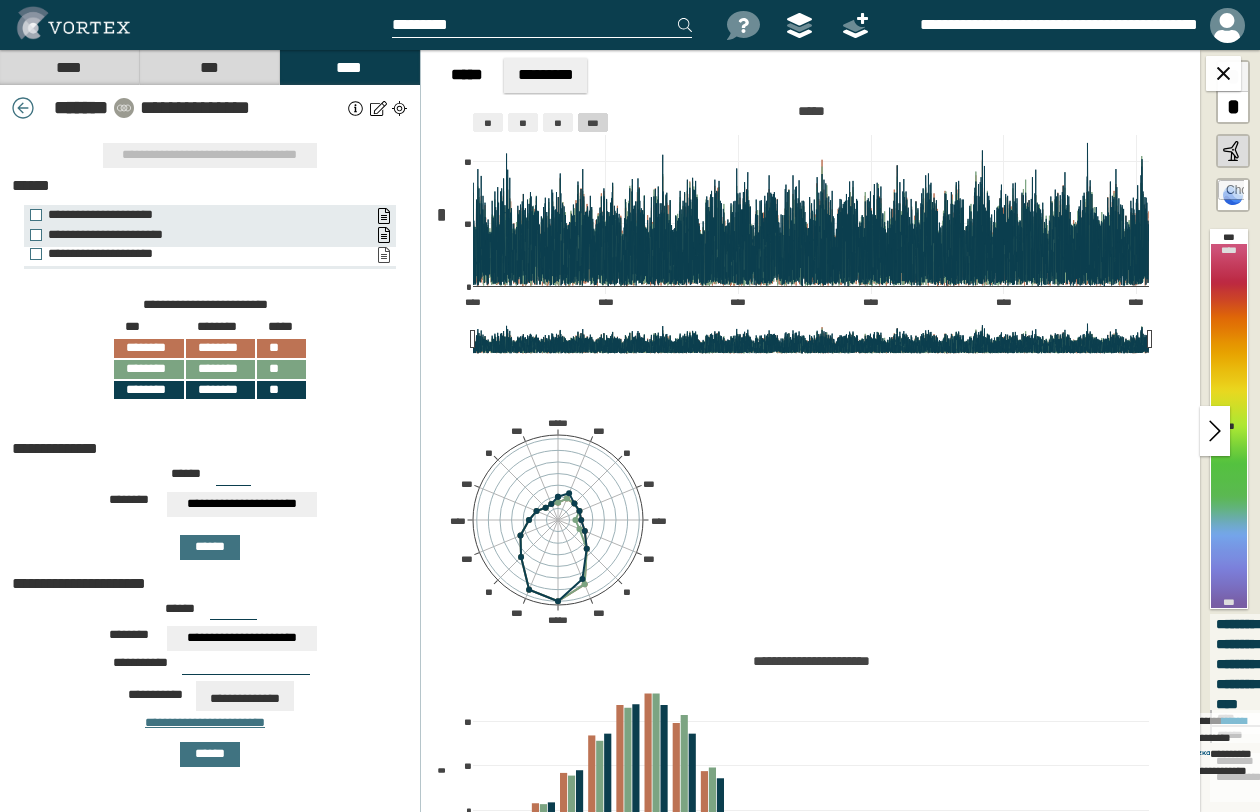 click on "**********" at bounding box center [383, 255] 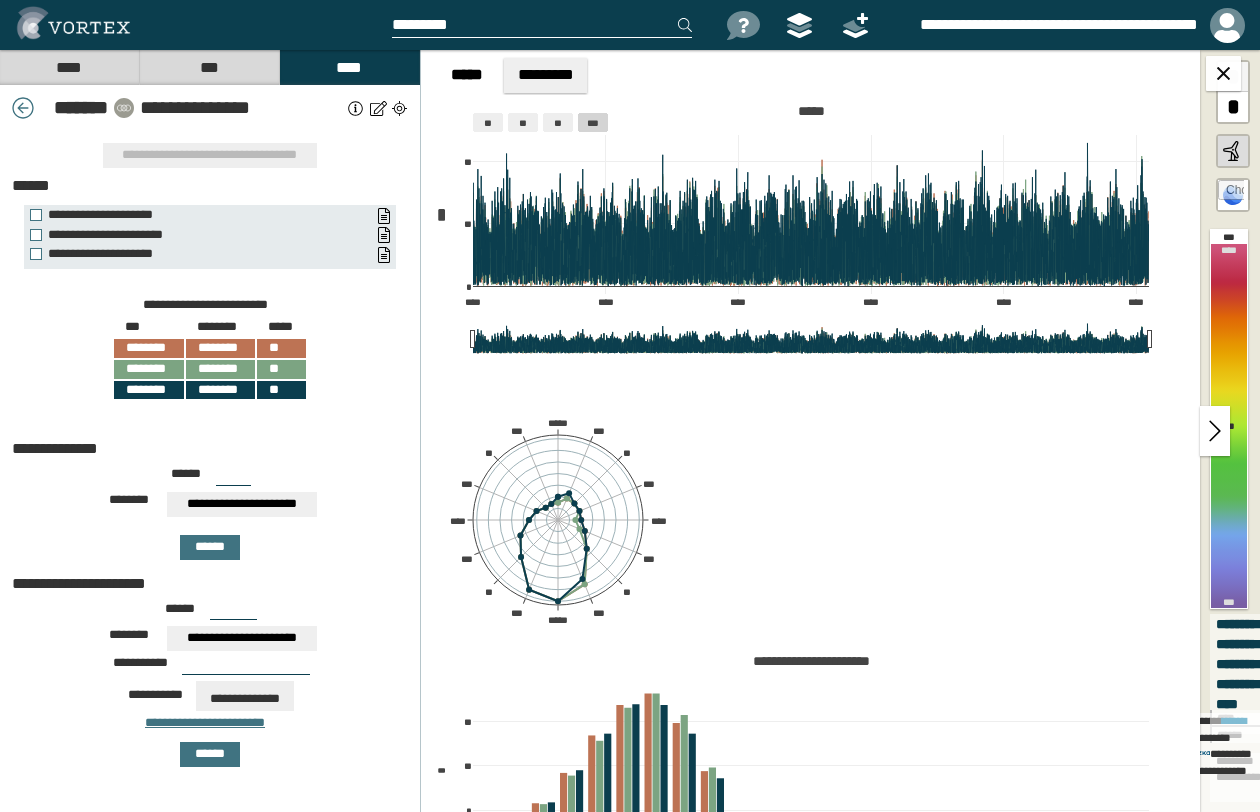 click on "**********" at bounding box center (210, 347) 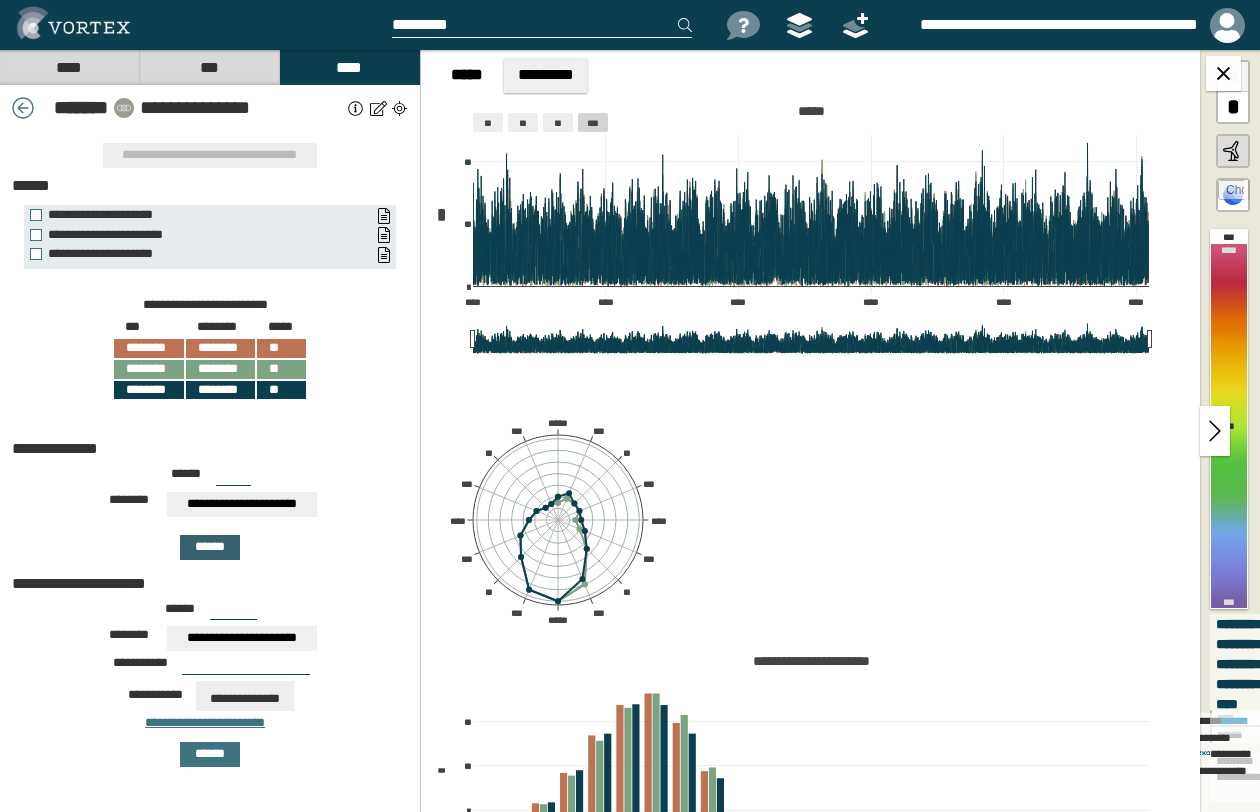 click on "******" at bounding box center [210, 547] 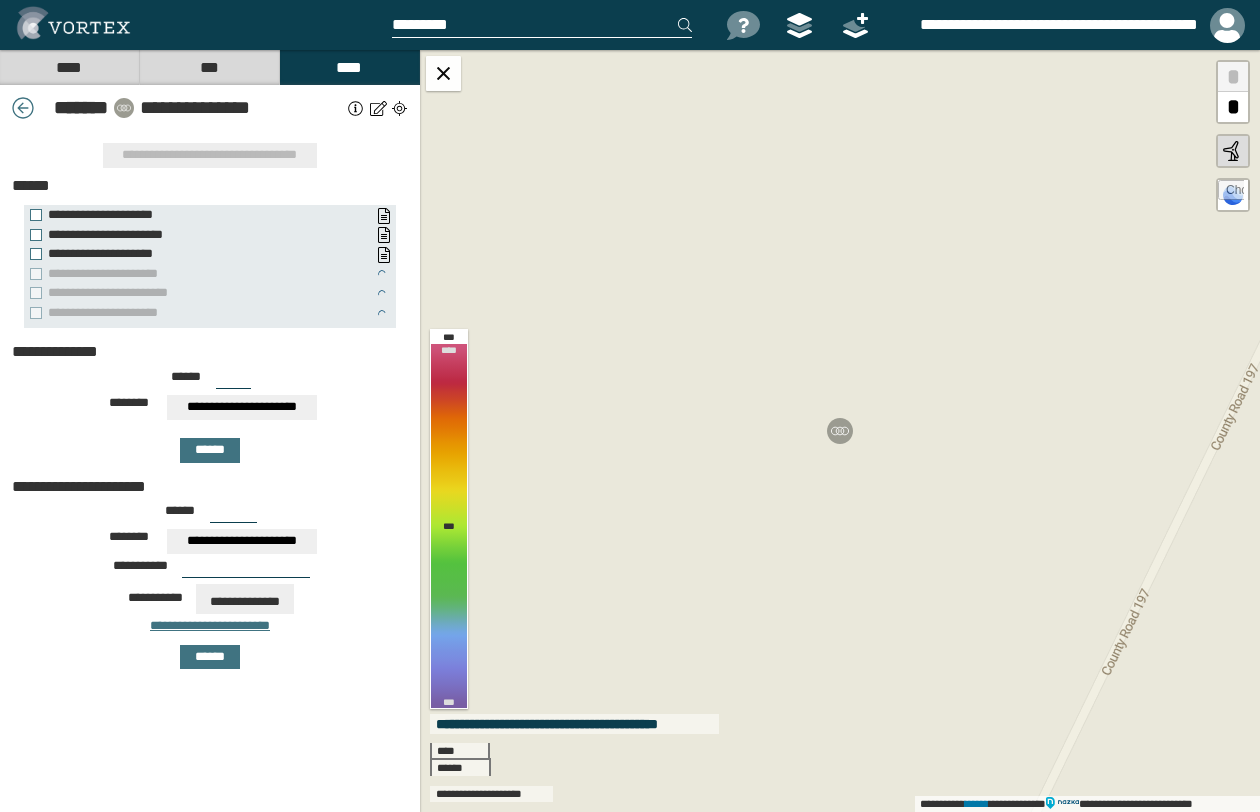 drag, startPoint x: 210, startPoint y: 374, endPoint x: 258, endPoint y: 379, distance: 48.259712 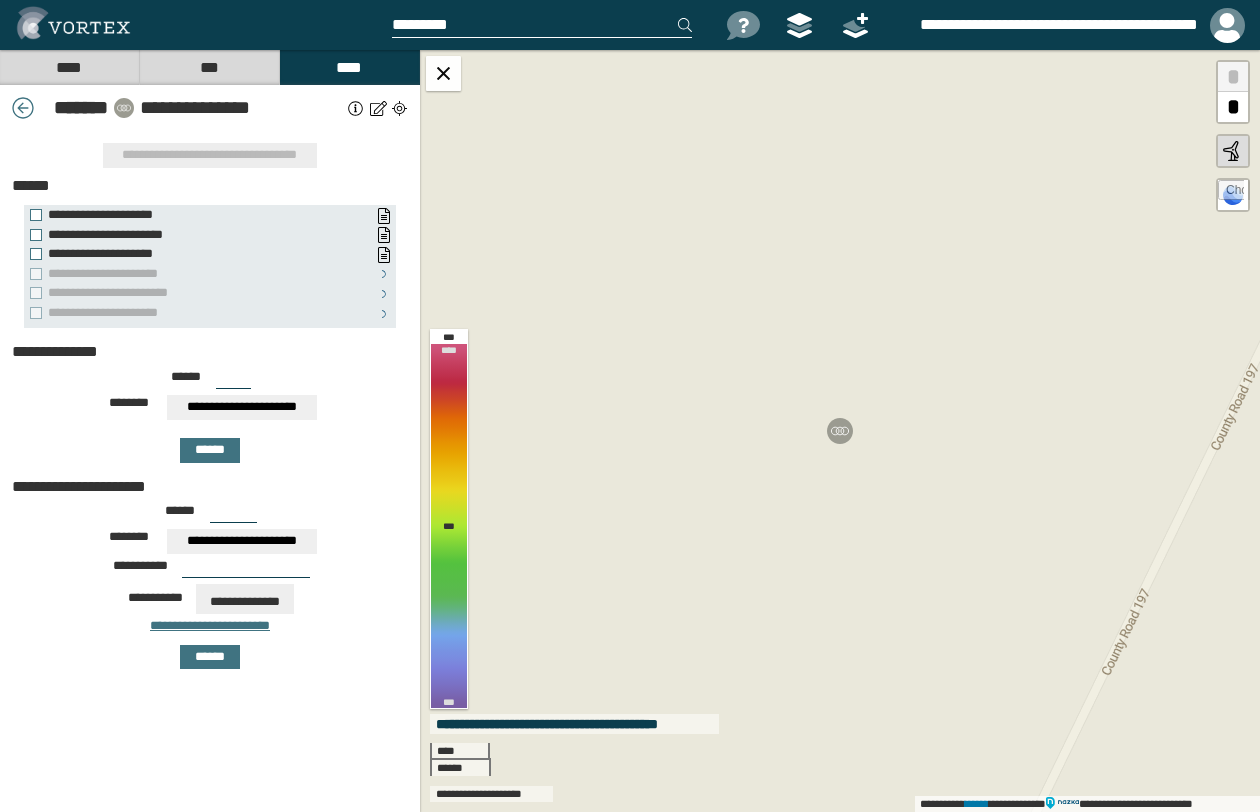 click on "****** ***" at bounding box center (210, 383) 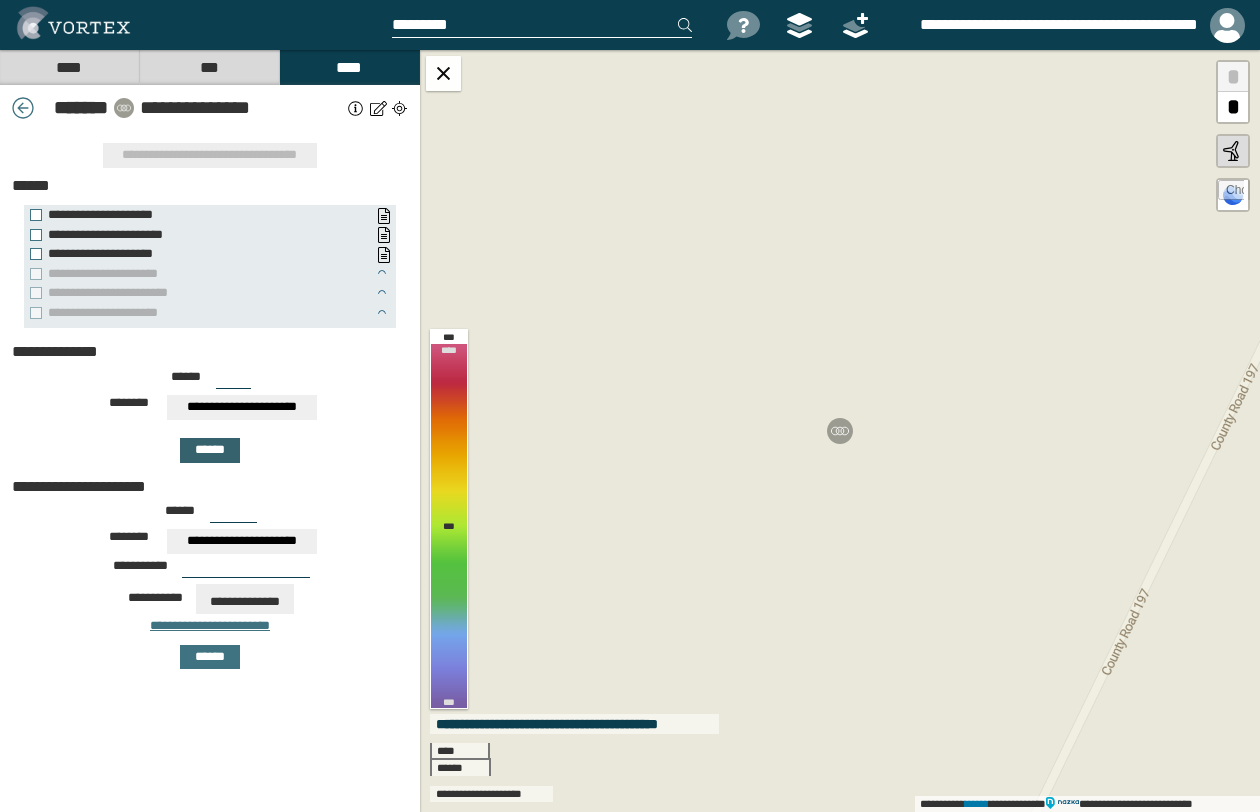 type on "**" 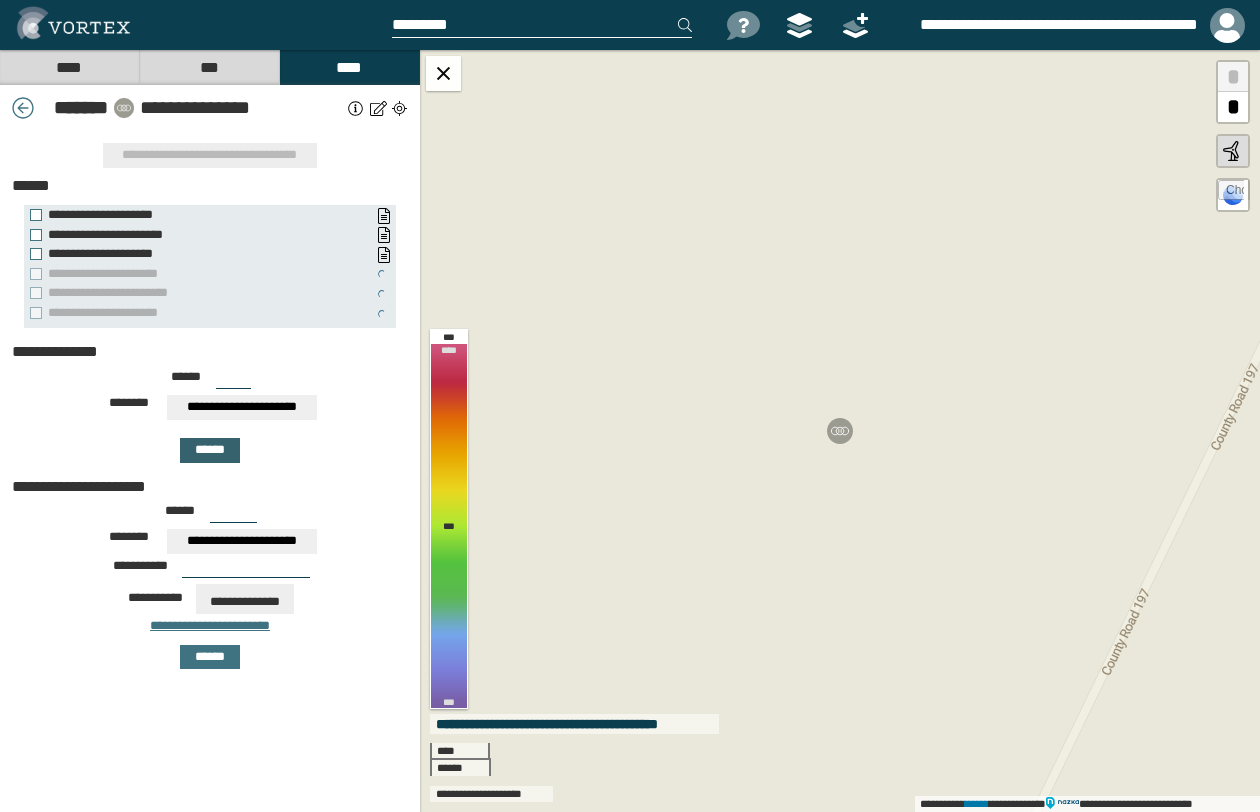 click on "******" at bounding box center [210, 450] 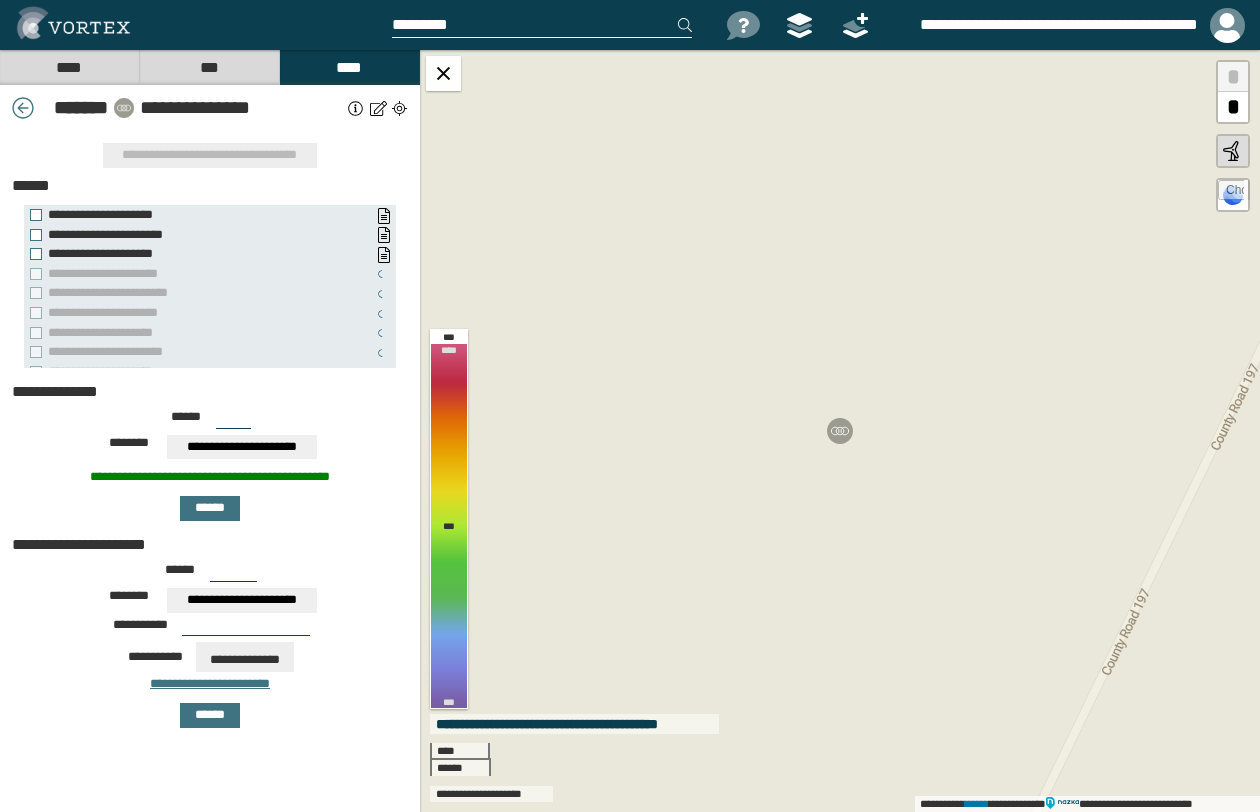 click on "***" at bounding box center [209, 67] 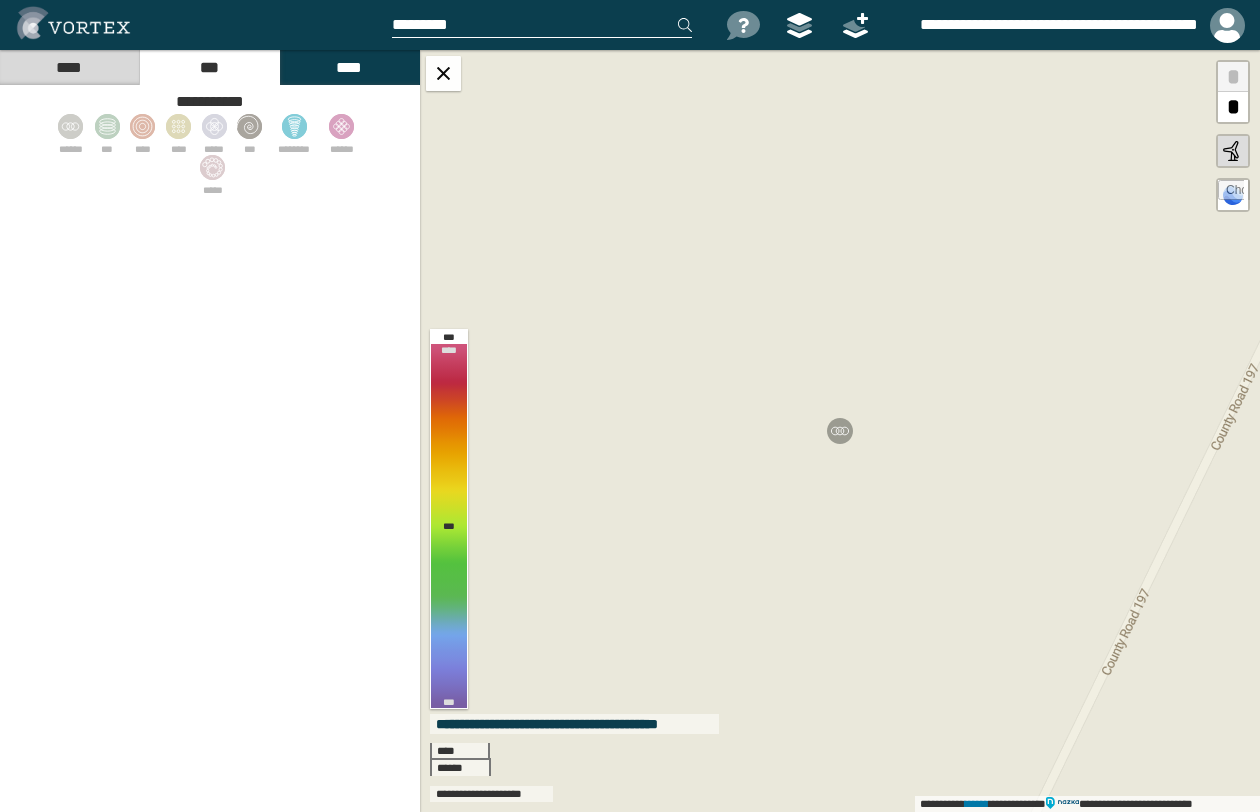 click on "****" at bounding box center [349, 67] 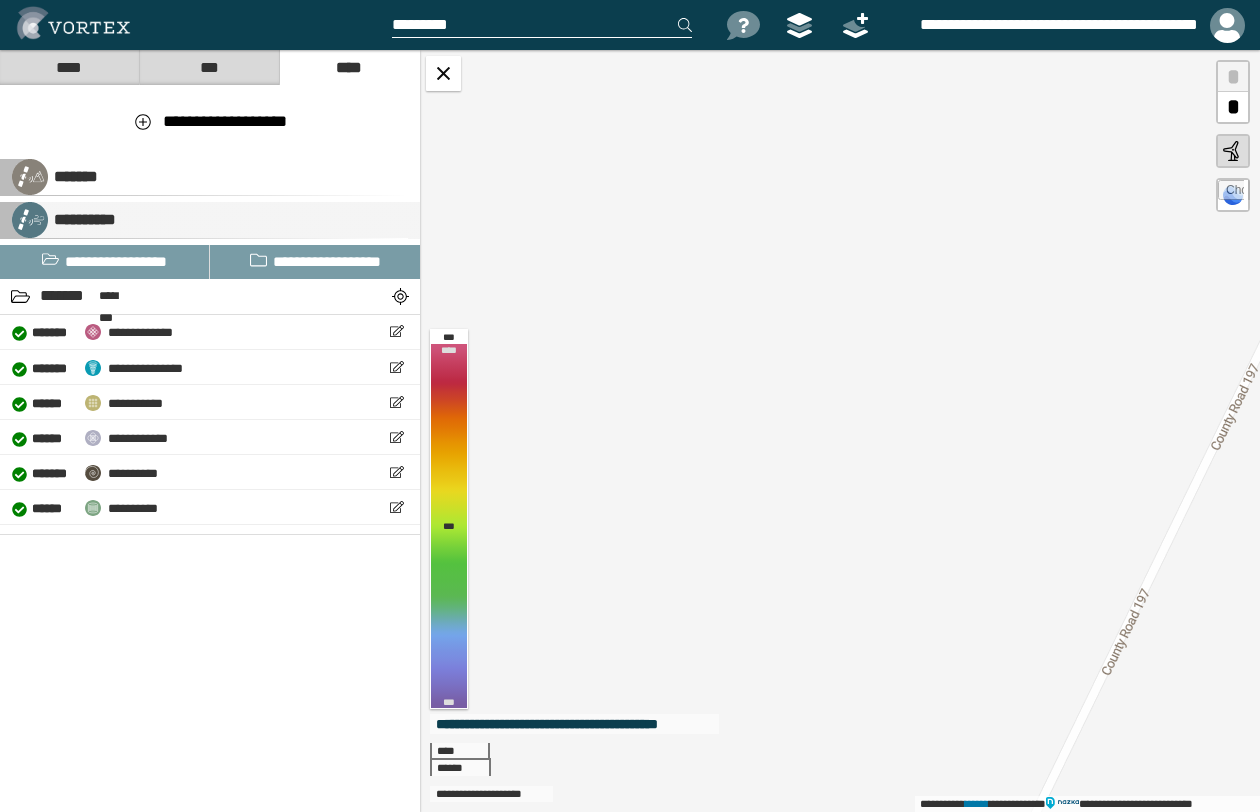 click on "**********" at bounding box center [73, 176] 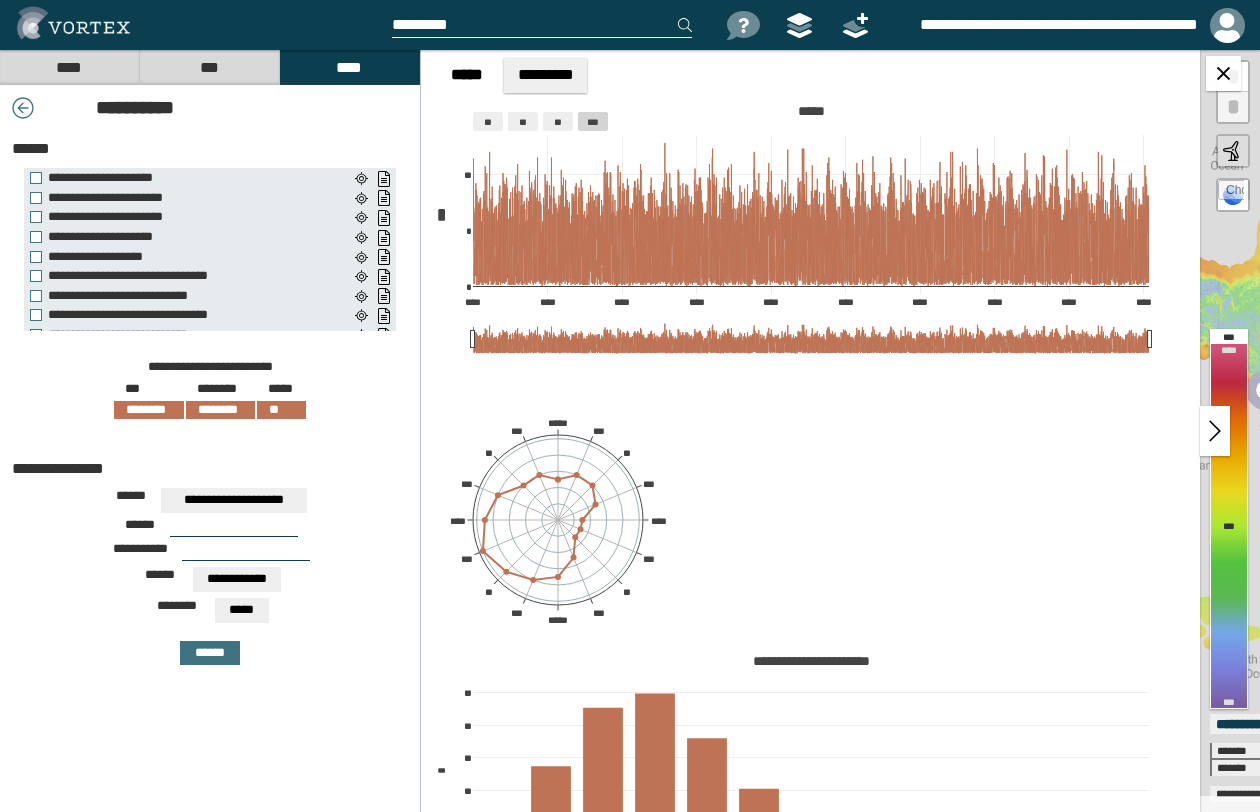 scroll, scrollTop: 382, scrollLeft: 0, axis: vertical 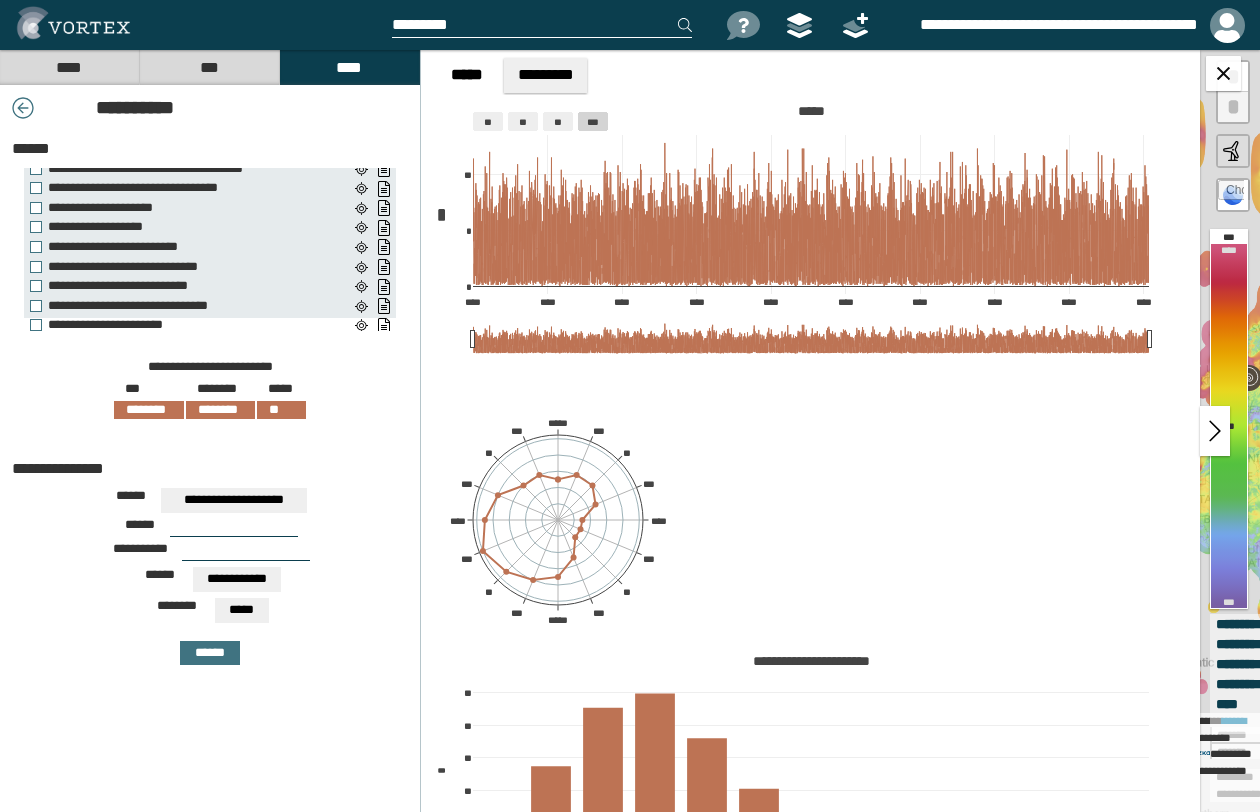click on "**********" at bounding box center [184, 325] 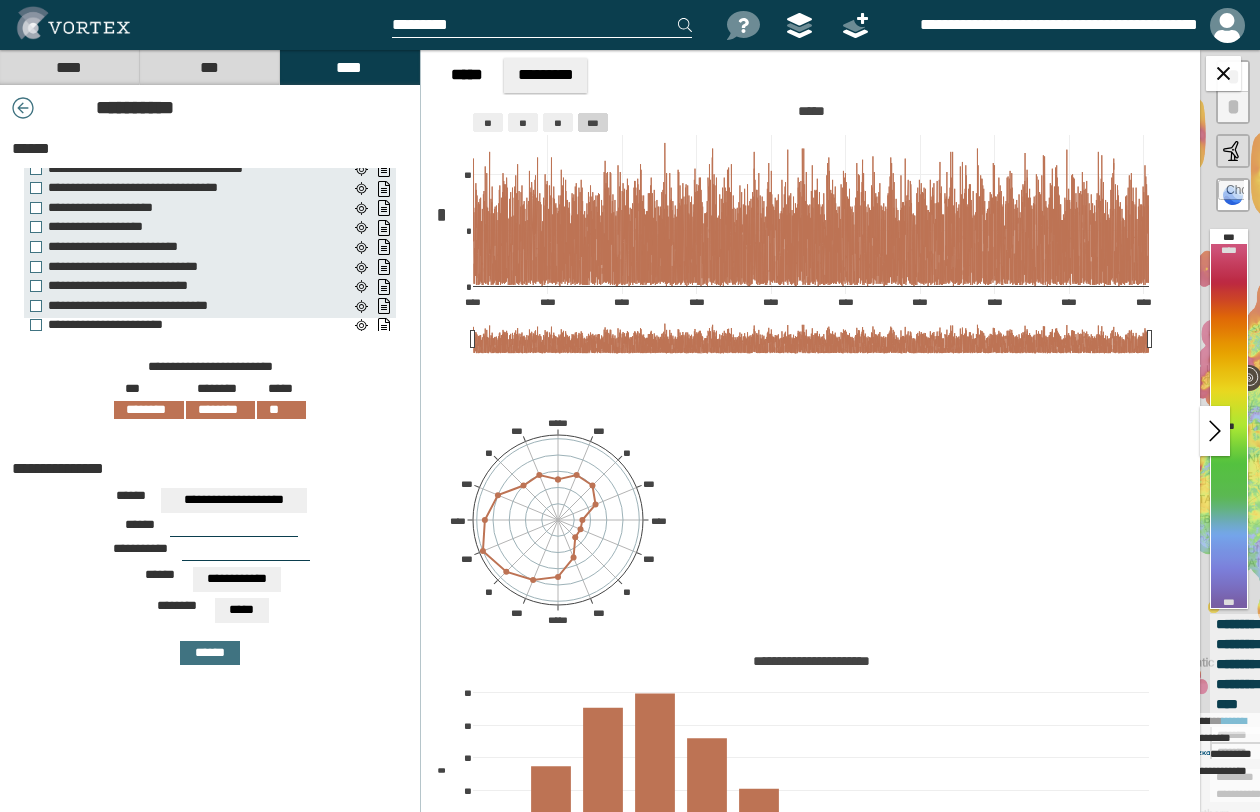 click on "**********" at bounding box center [184, 325] 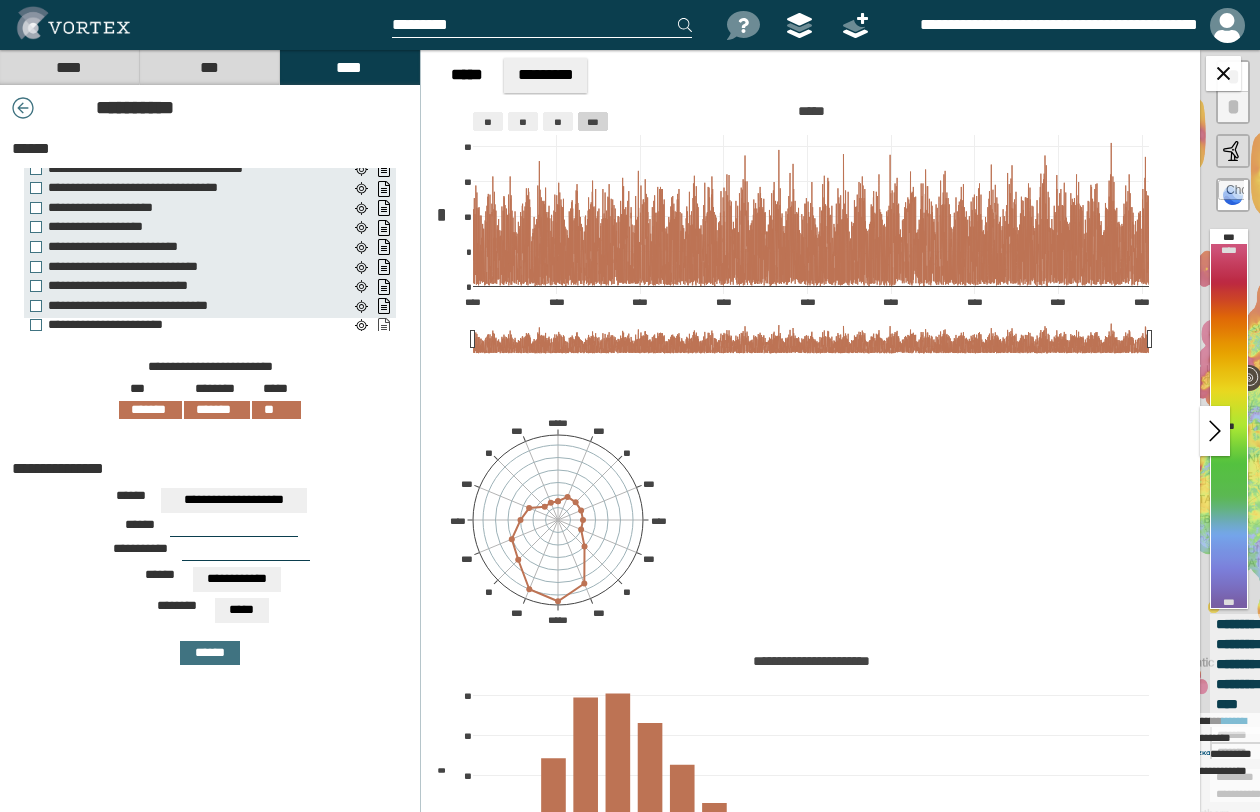 click on "**********" at bounding box center [383, 326] 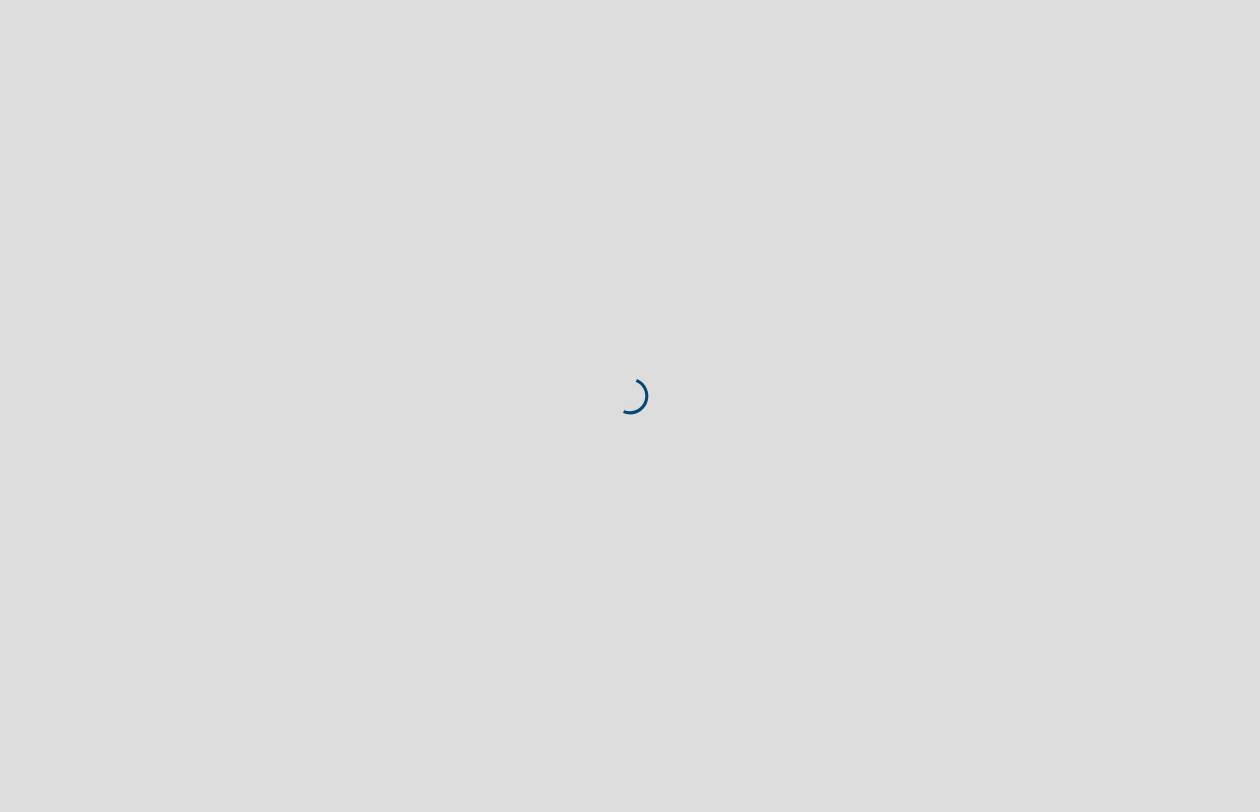 scroll, scrollTop: 0, scrollLeft: 0, axis: both 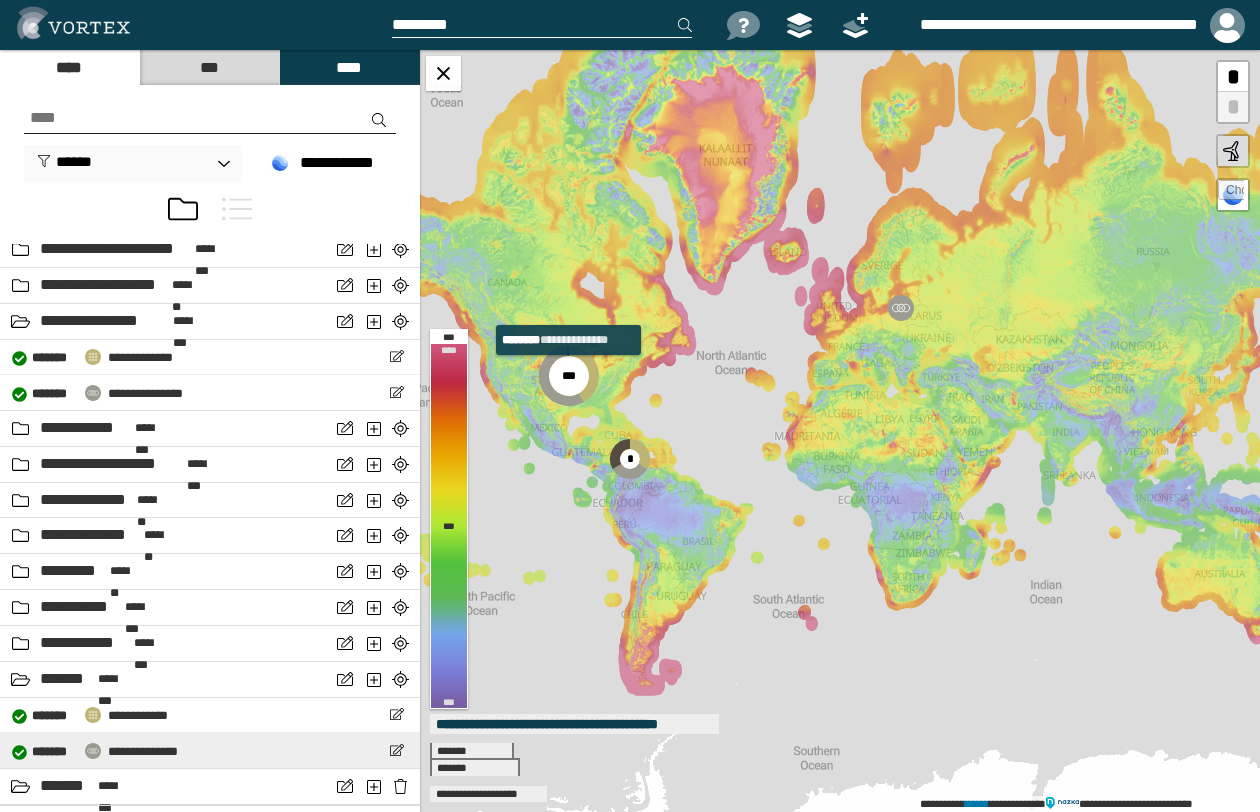click on "**********" at bounding box center (143, 751) 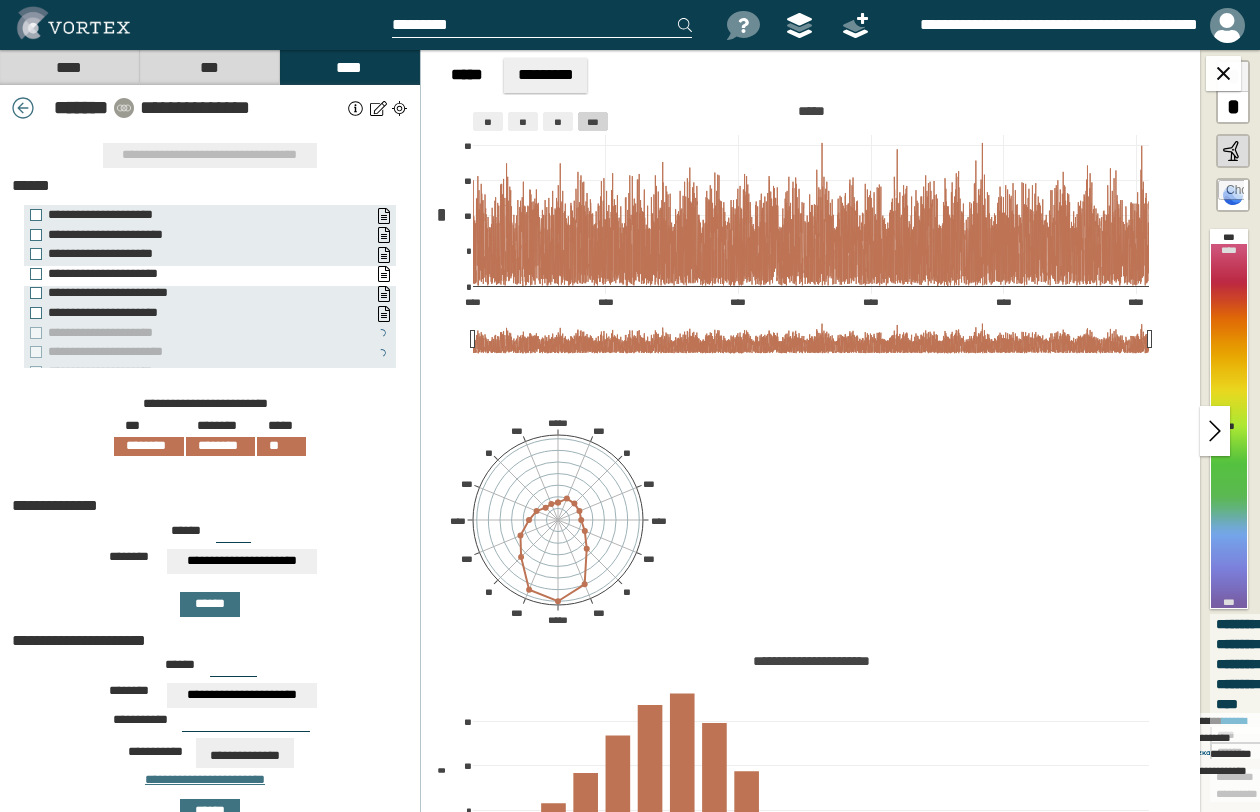 click on "**********" at bounding box center (190, 274) 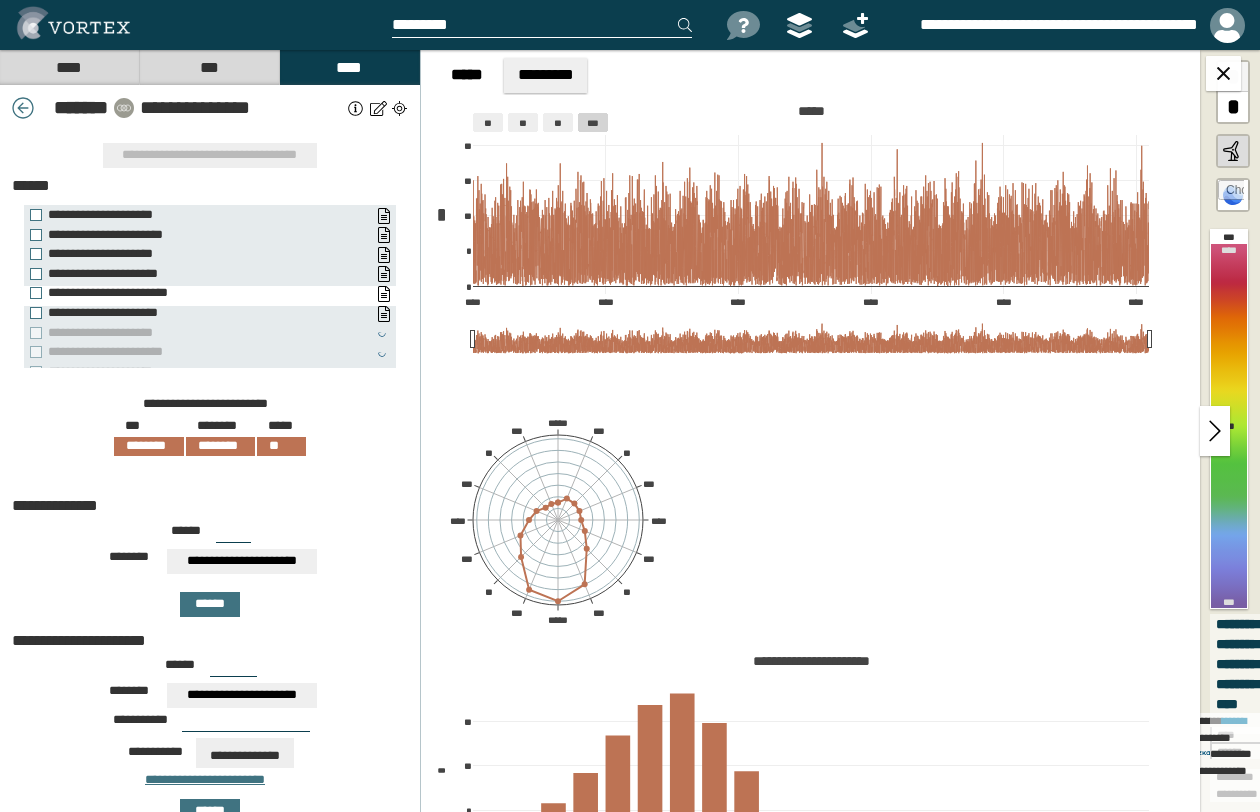 click on "**********" at bounding box center [190, 293] 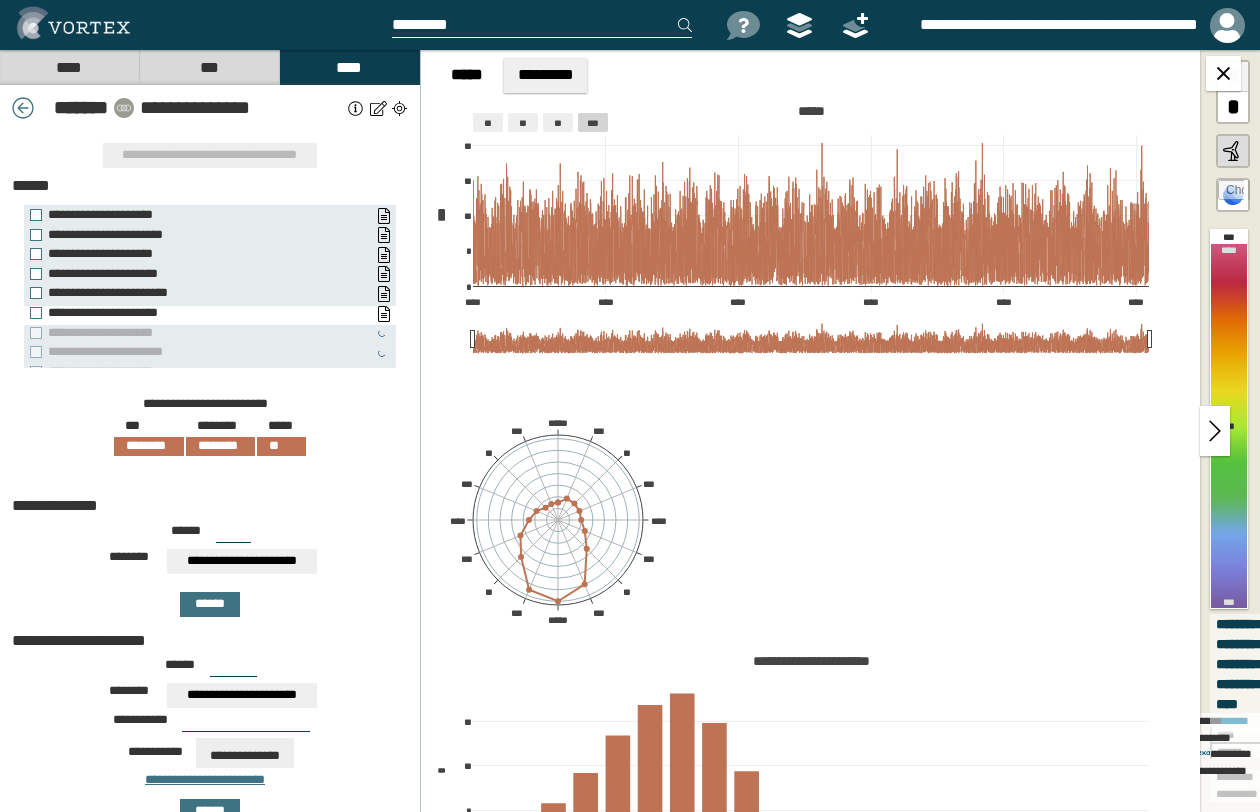 click on "**********" at bounding box center [190, 313] 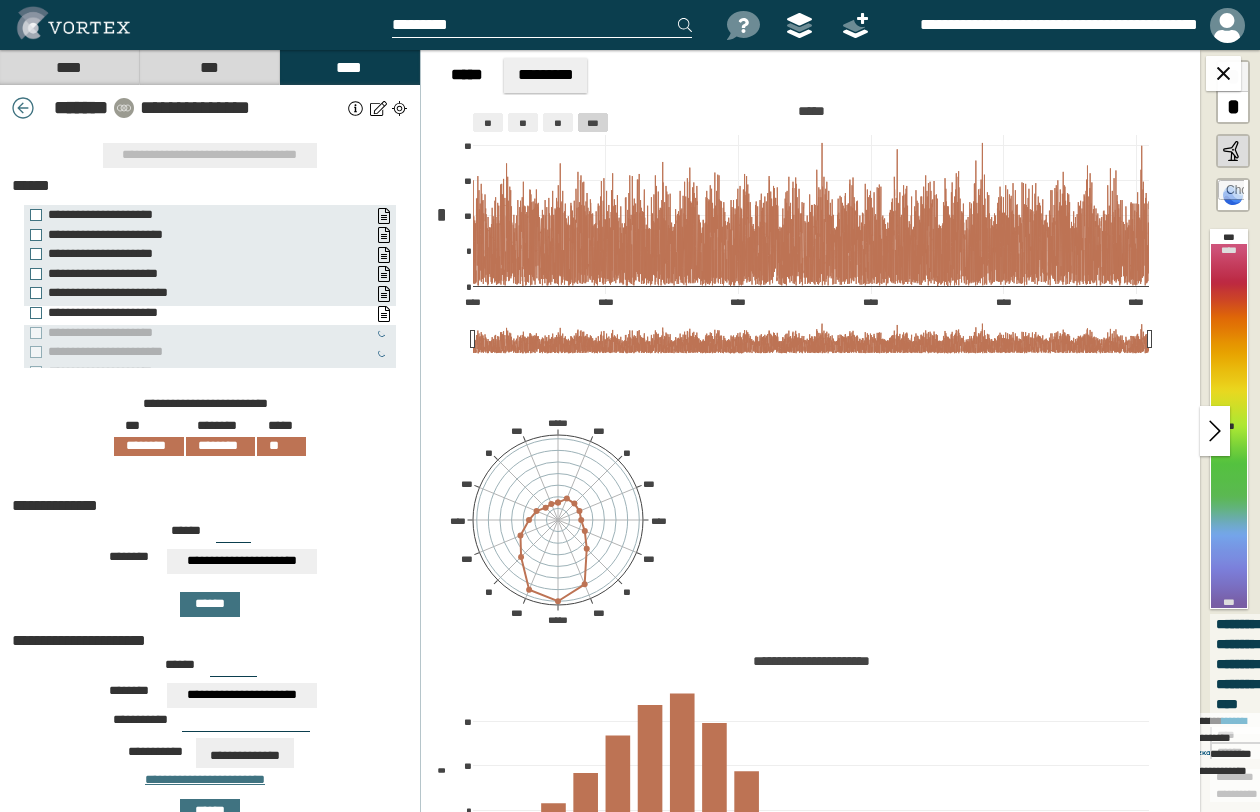 click on "**********" at bounding box center (190, 313) 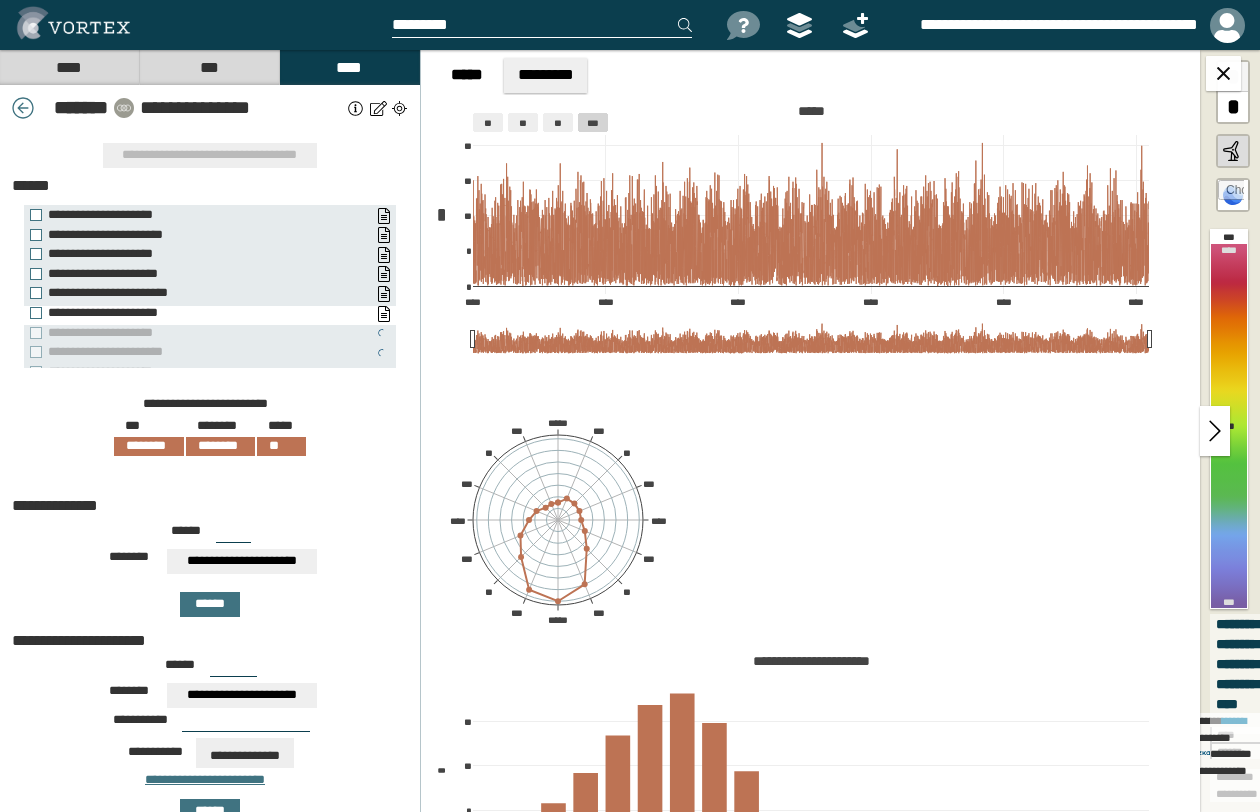 click on "**********" at bounding box center [190, 313] 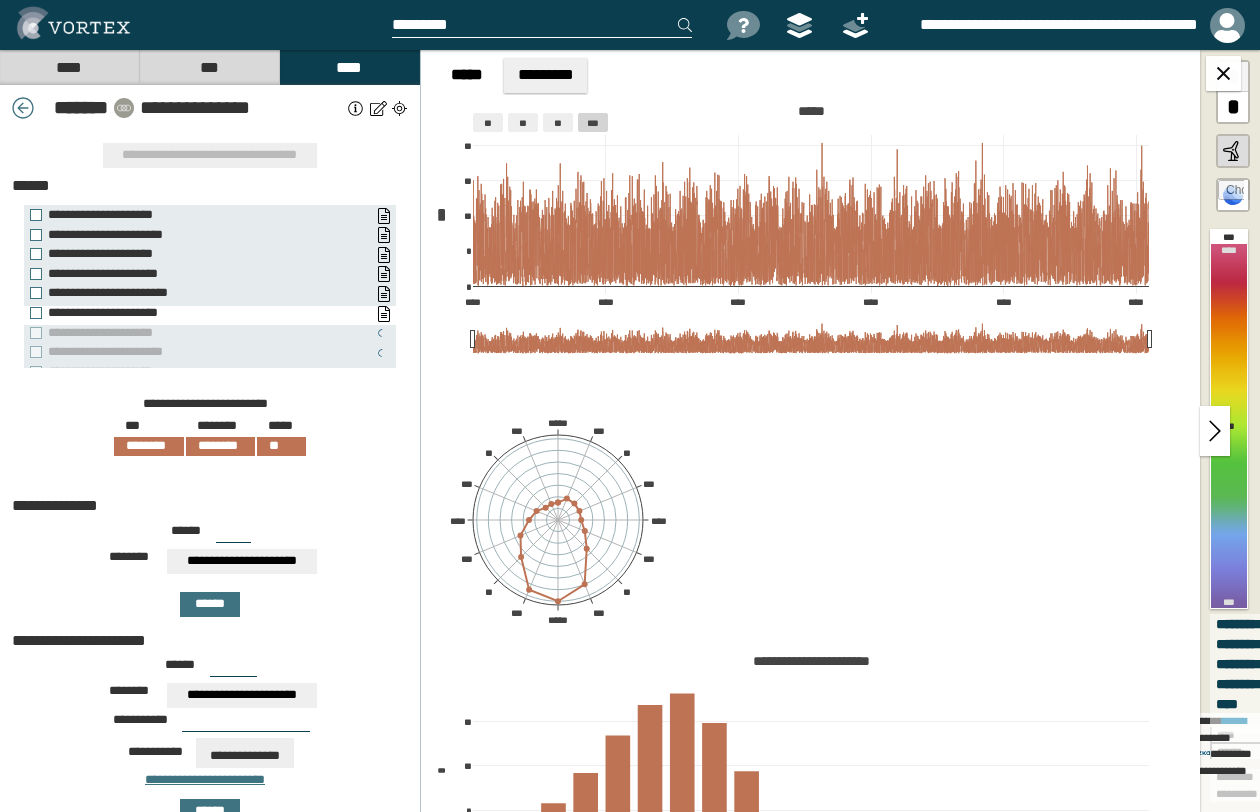 click on "**********" at bounding box center (190, 313) 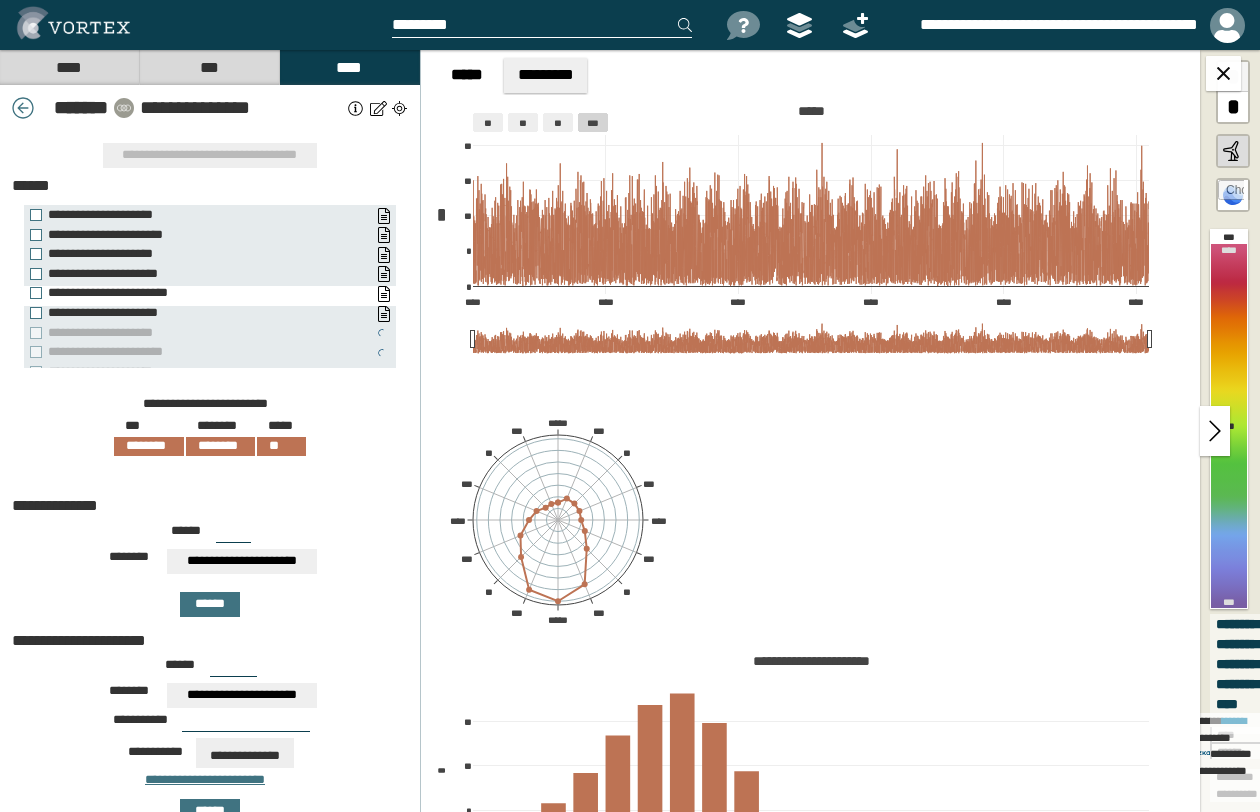 click on "**********" at bounding box center (200, 296) 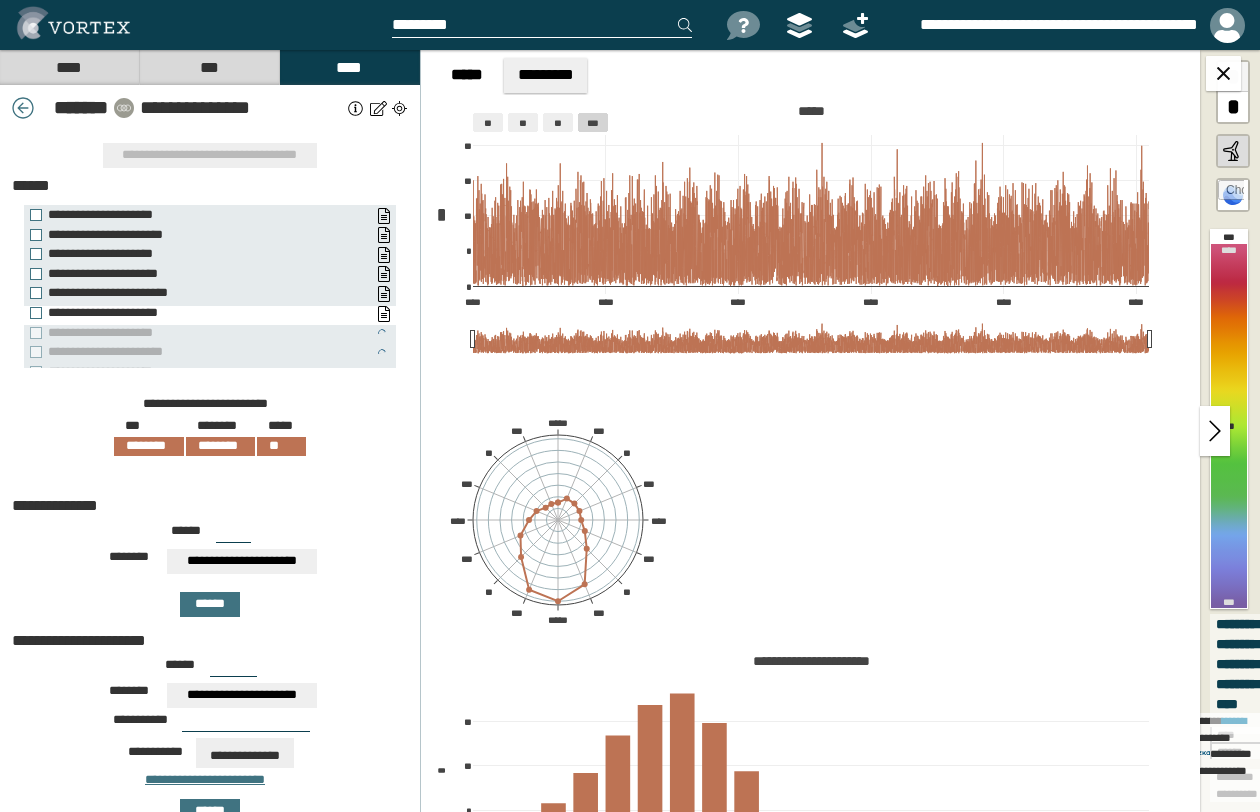 click on "**********" at bounding box center [190, 313] 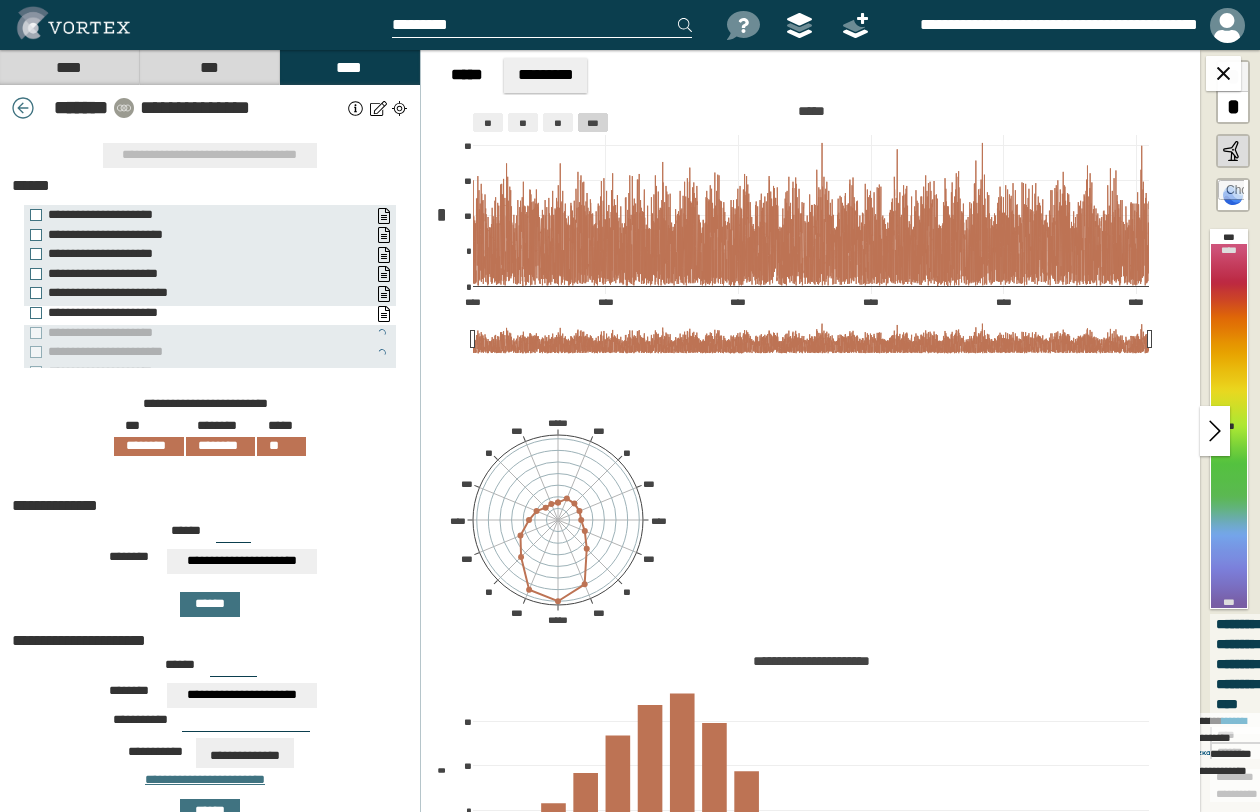 click on "**********" at bounding box center (190, 313) 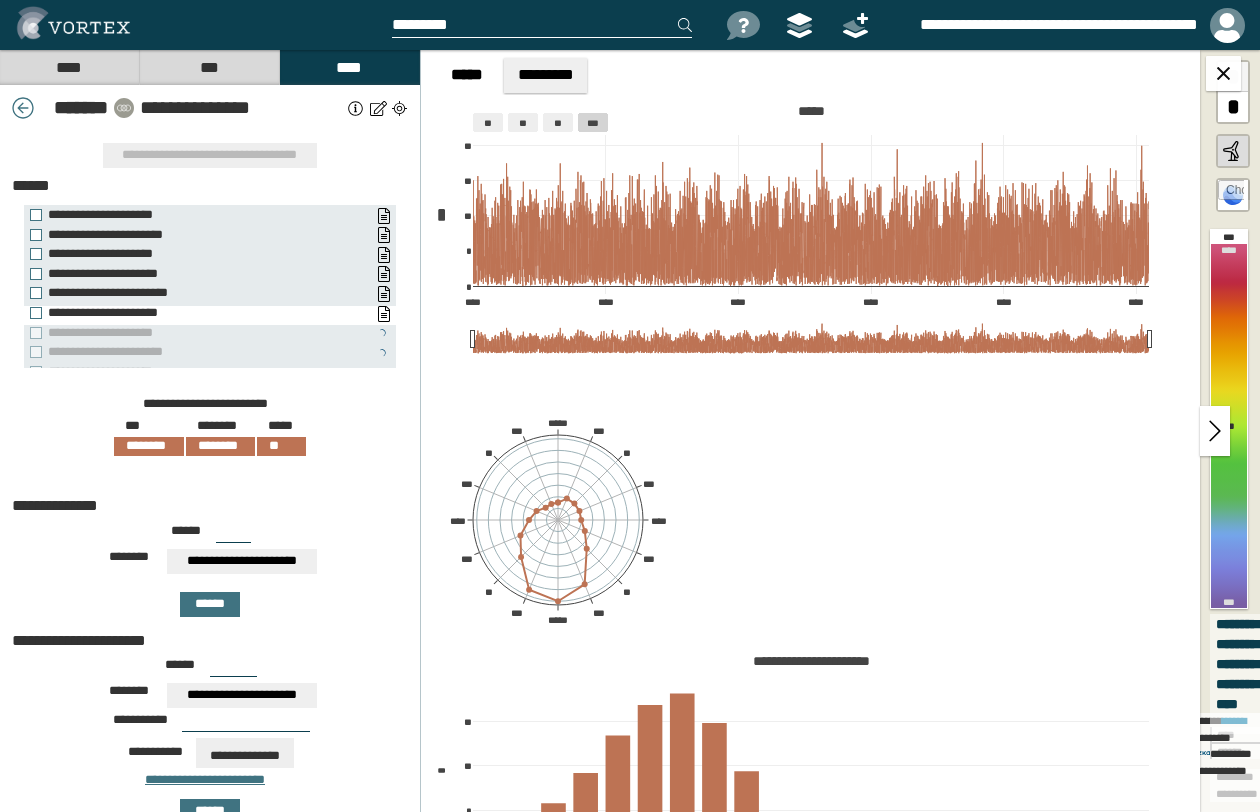 click on "**********" at bounding box center (190, 313) 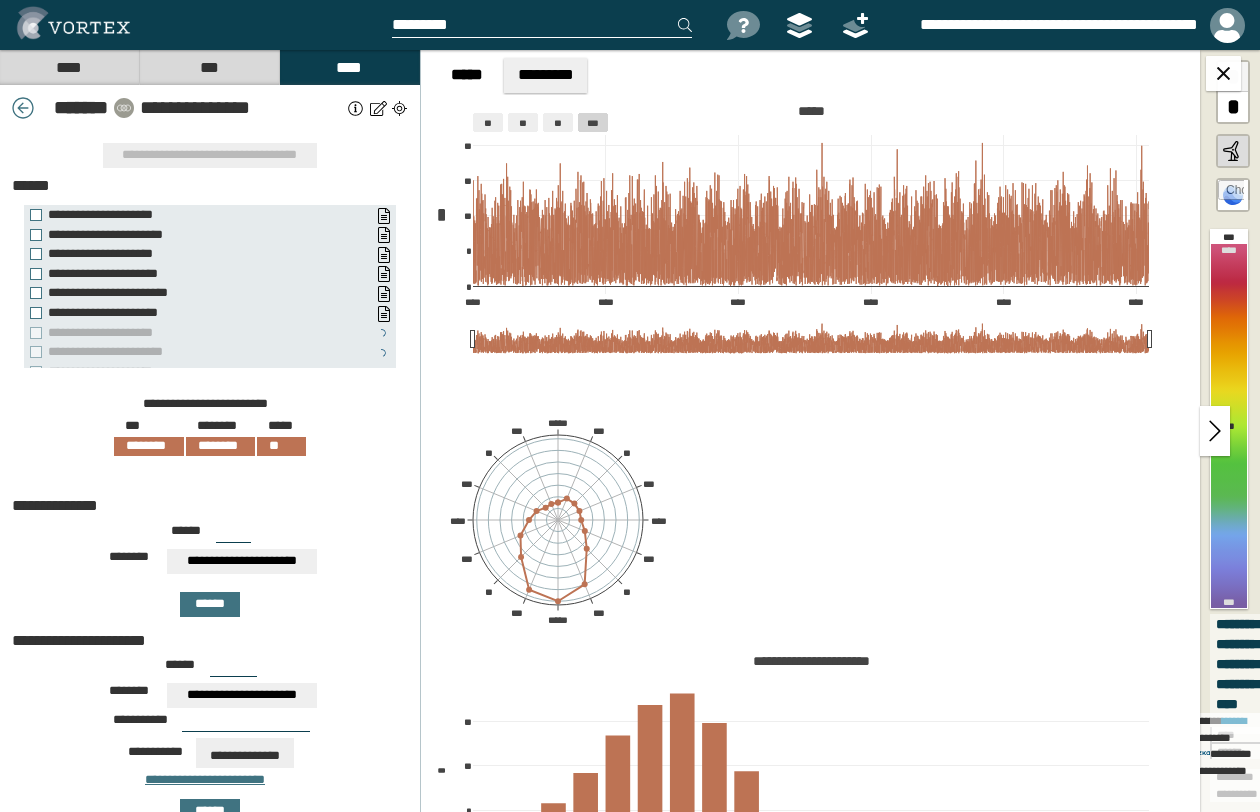 click on "**********" at bounding box center (190, 313) 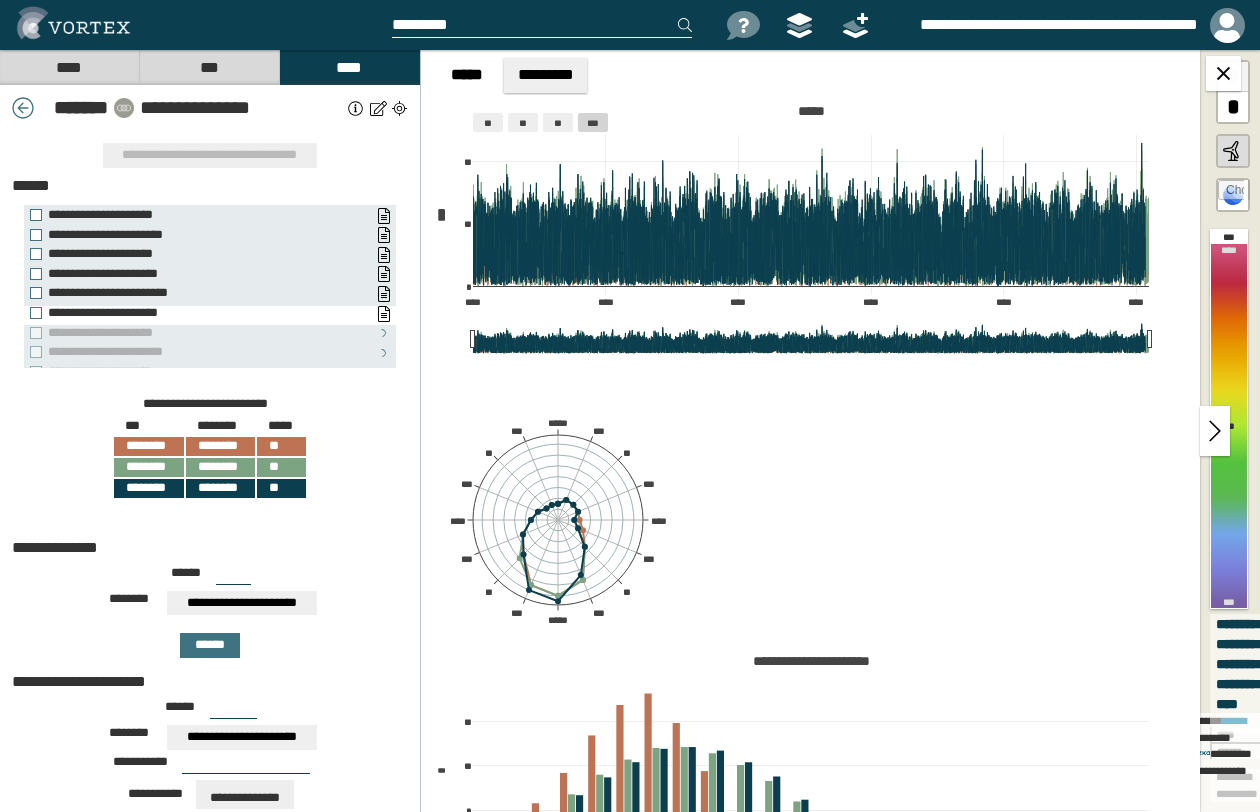 click on "**********" at bounding box center (190, 313) 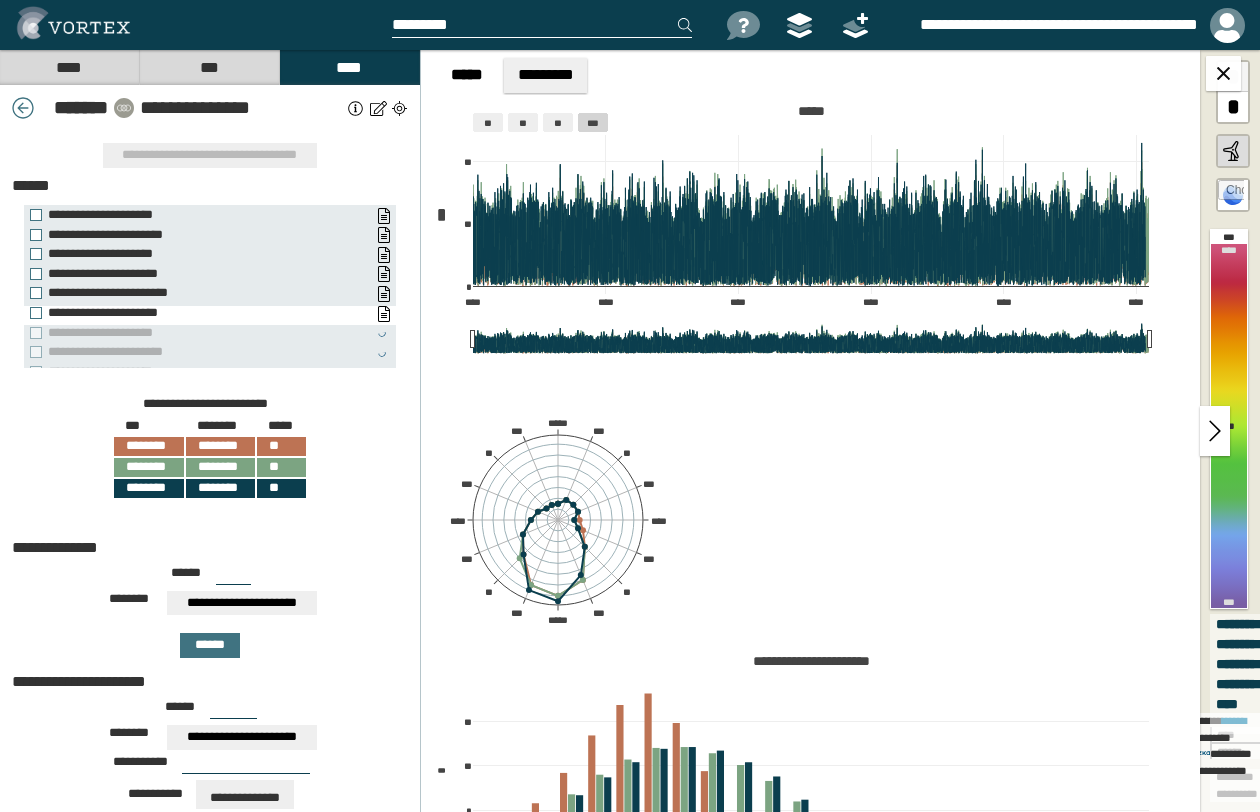 click on "**********" at bounding box center (190, 313) 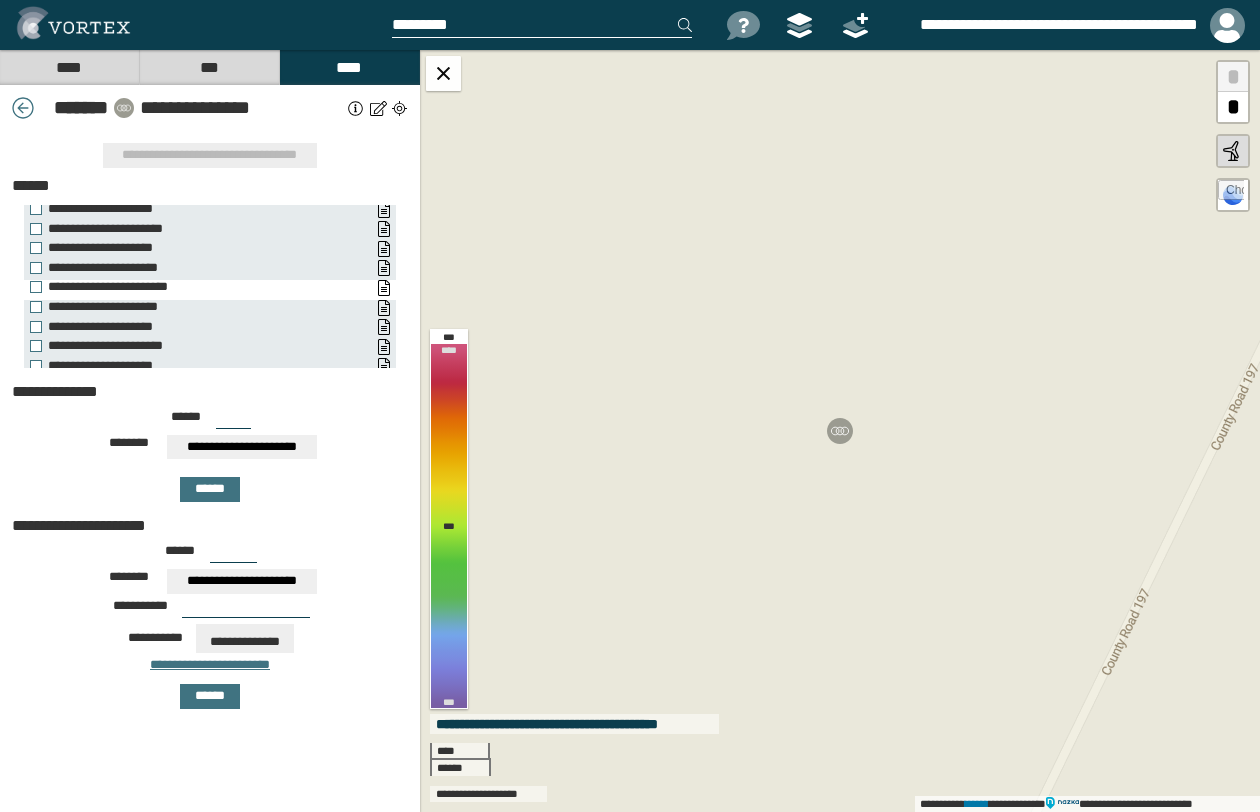 scroll, scrollTop: 10, scrollLeft: 0, axis: vertical 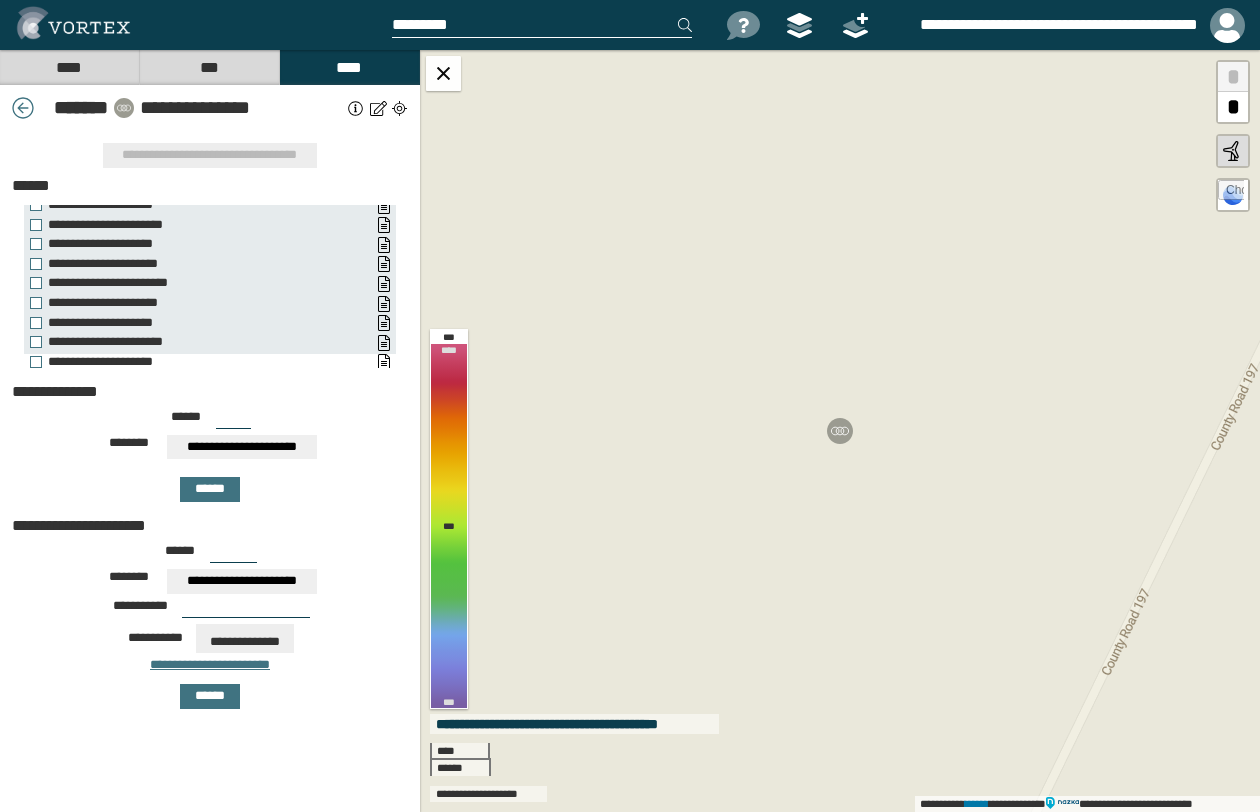 click on "**********" at bounding box center [195, 362] 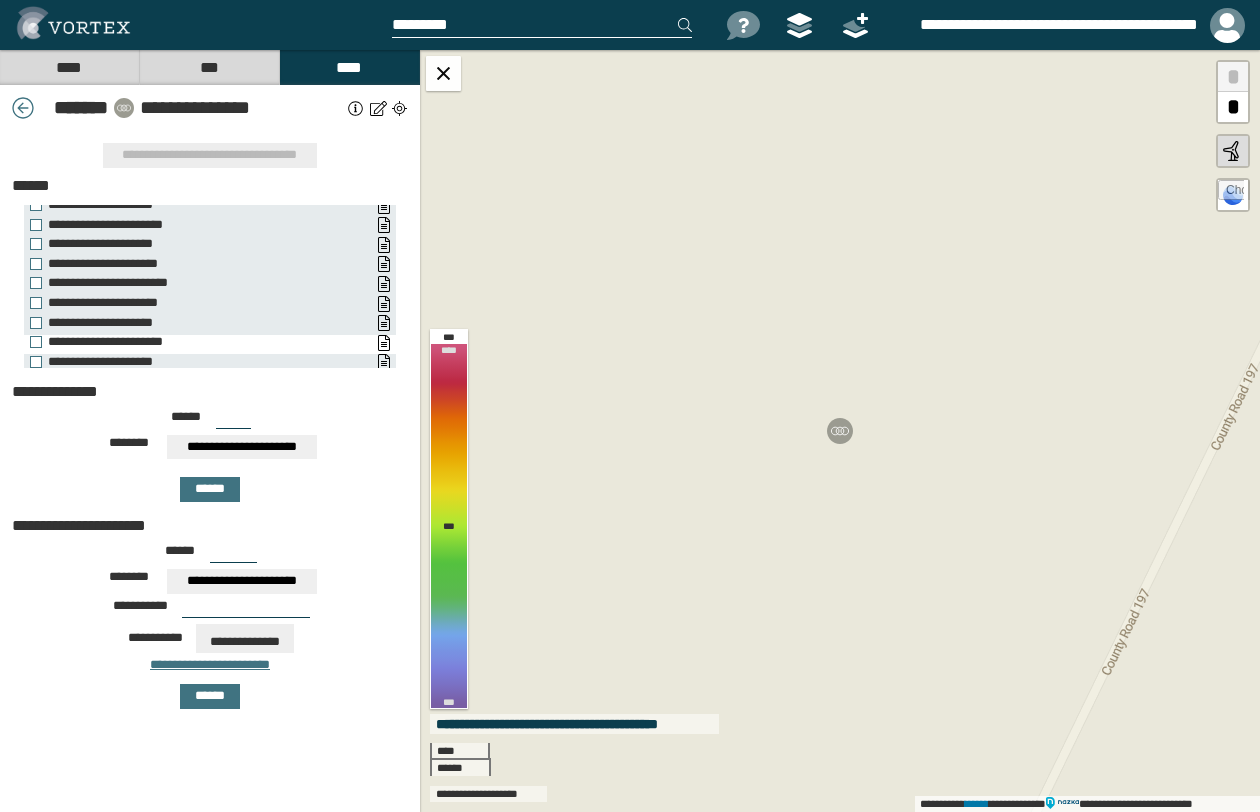 click on "**********" at bounding box center [195, 342] 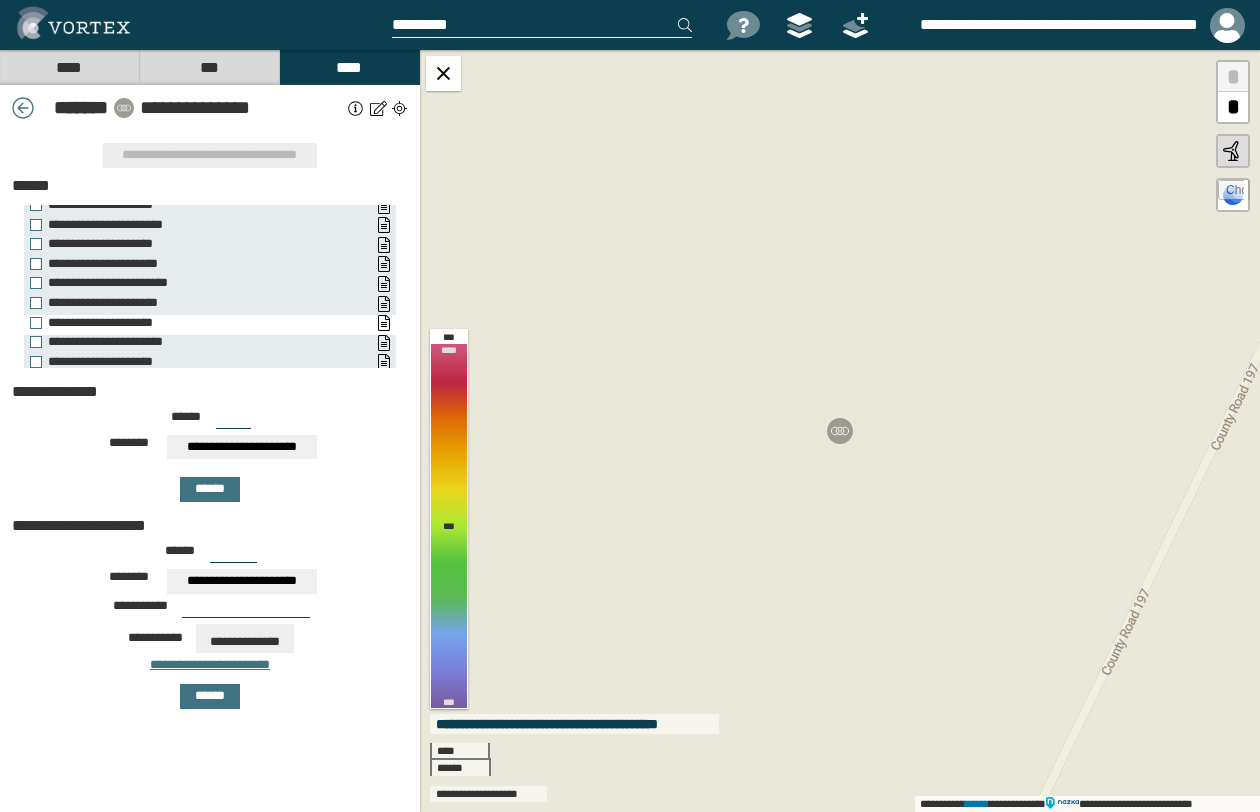 click on "**********" at bounding box center [195, 323] 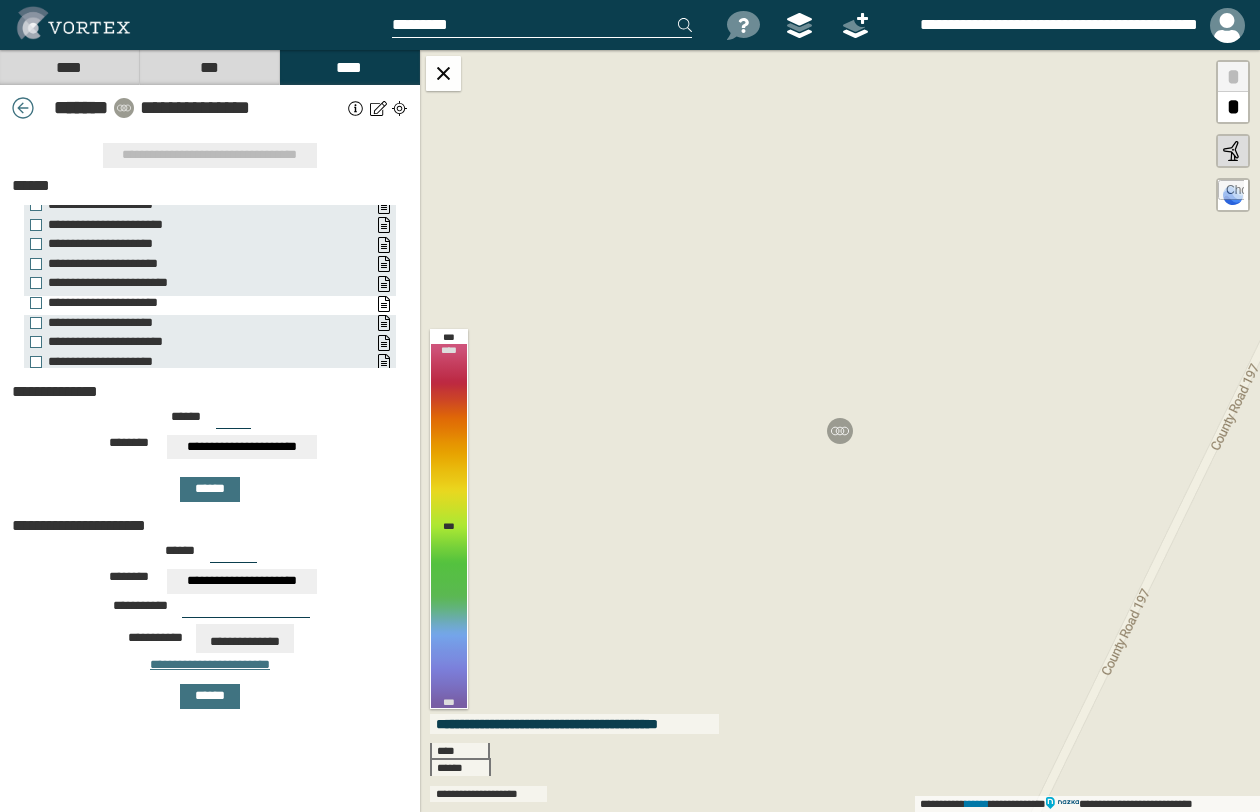 click on "**********" at bounding box center (195, 303) 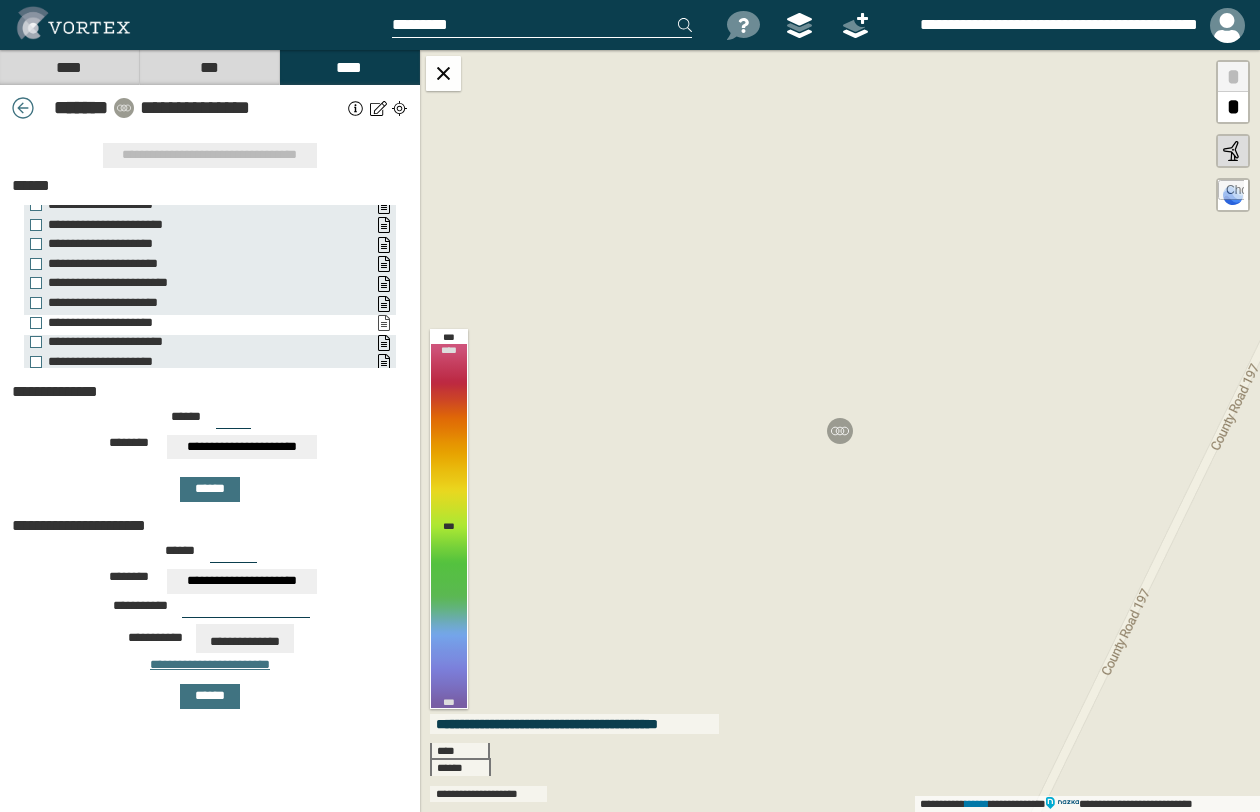 click on "**********" at bounding box center [383, 323] 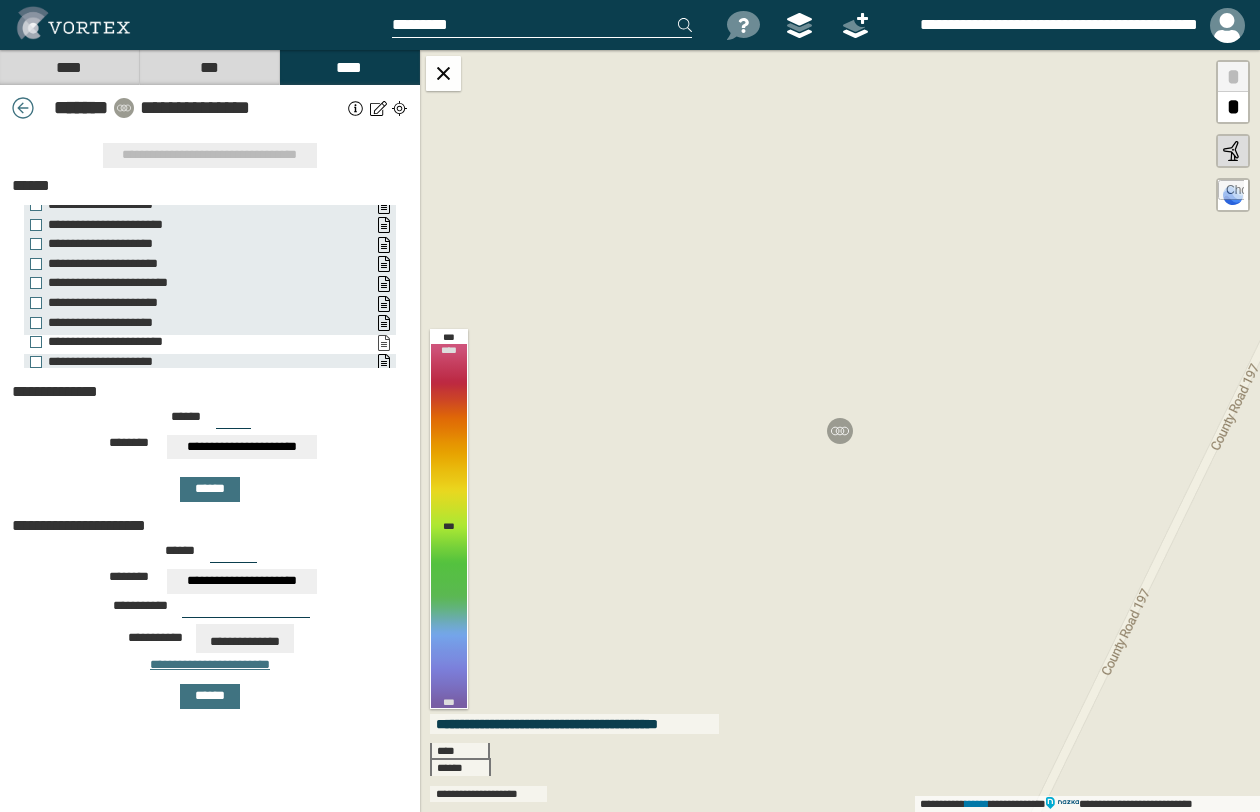 click on "**********" at bounding box center [383, 343] 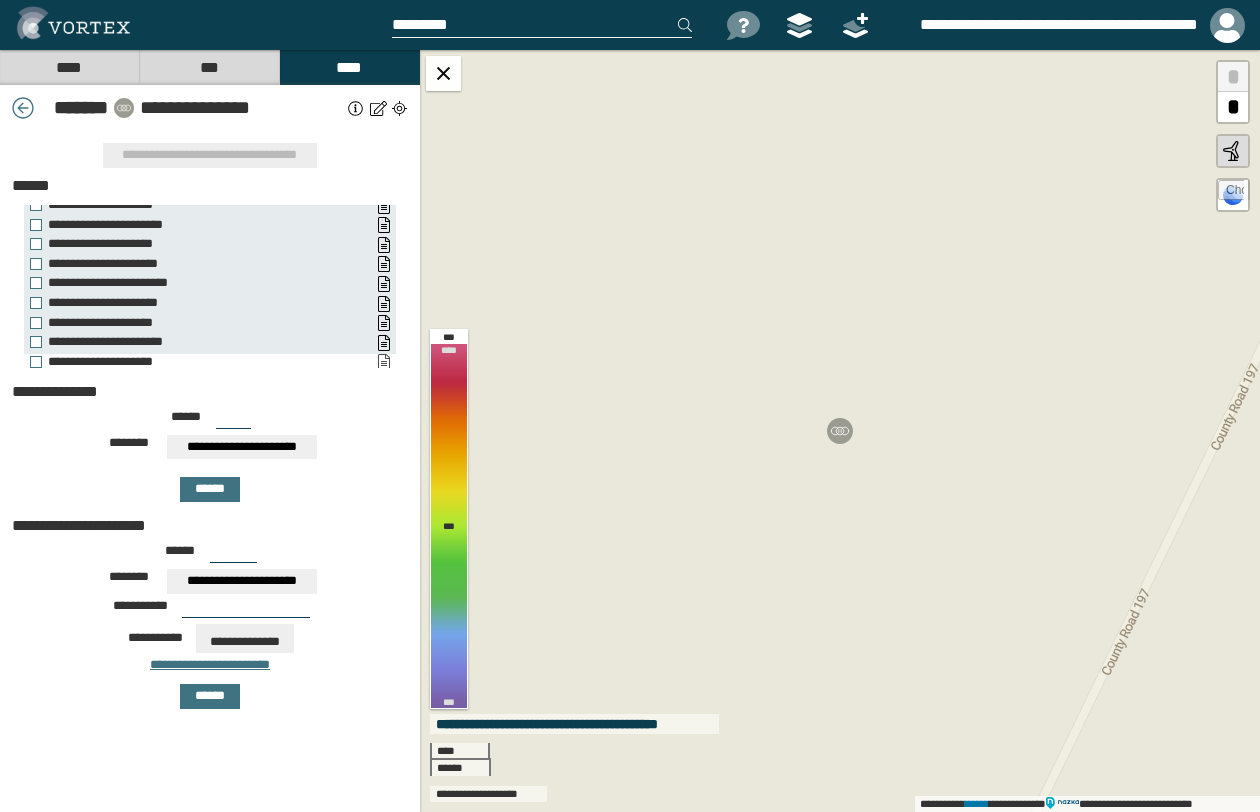 click on "**********" at bounding box center (383, 362) 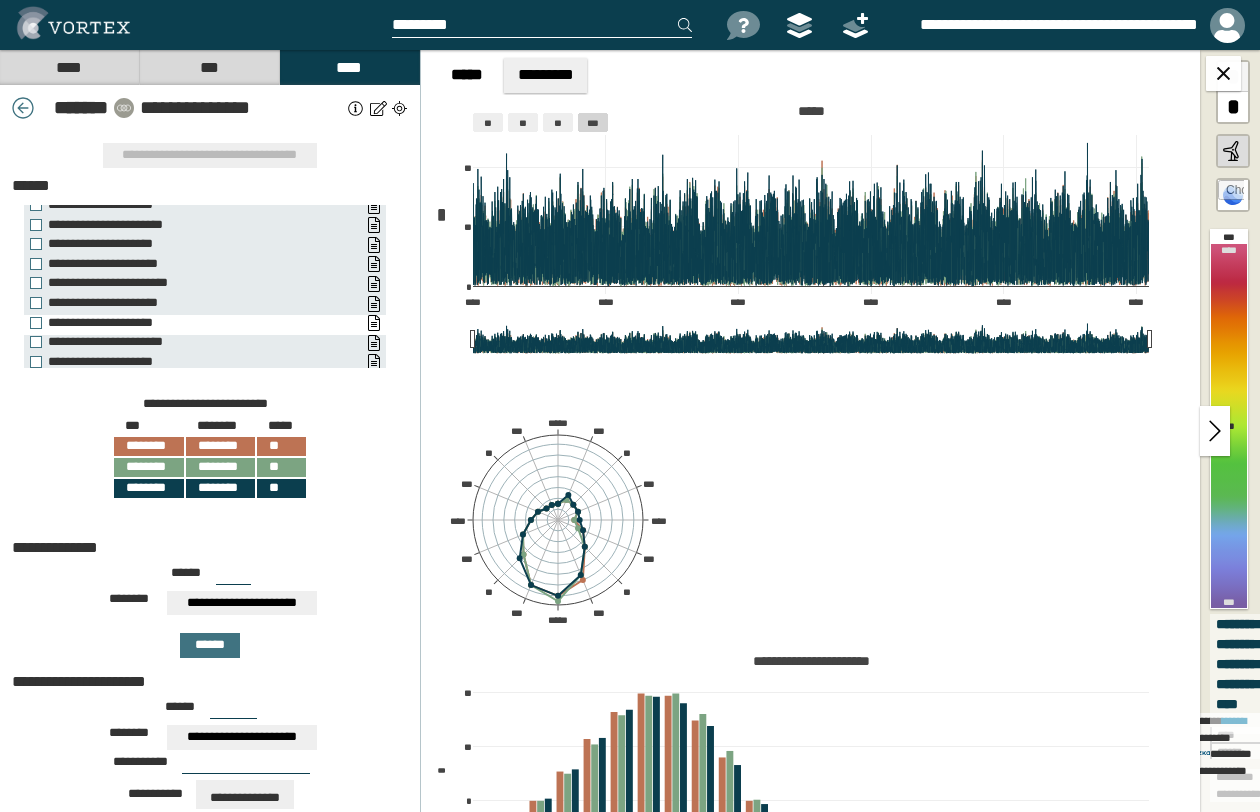 drag, startPoint x: 37, startPoint y: 315, endPoint x: 174, endPoint y: 310, distance: 137.09122 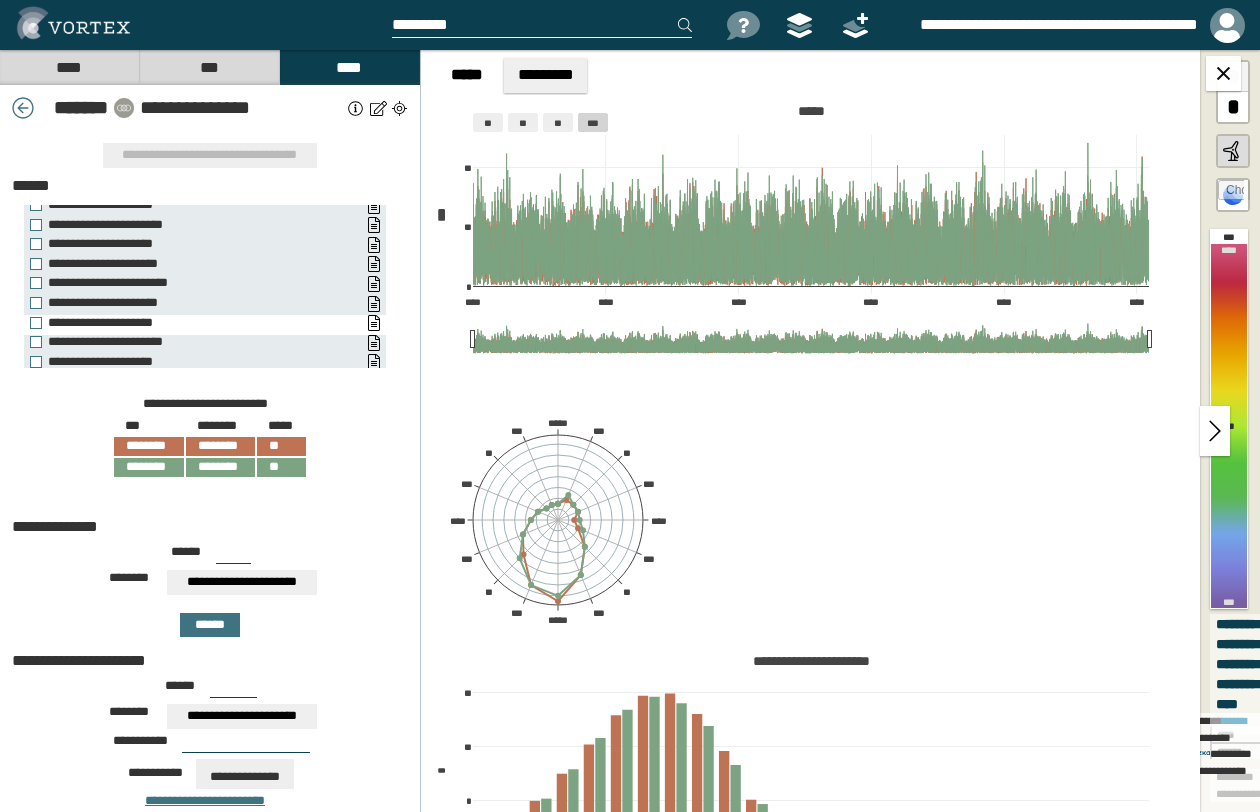 click on "**********" at bounding box center [190, 323] 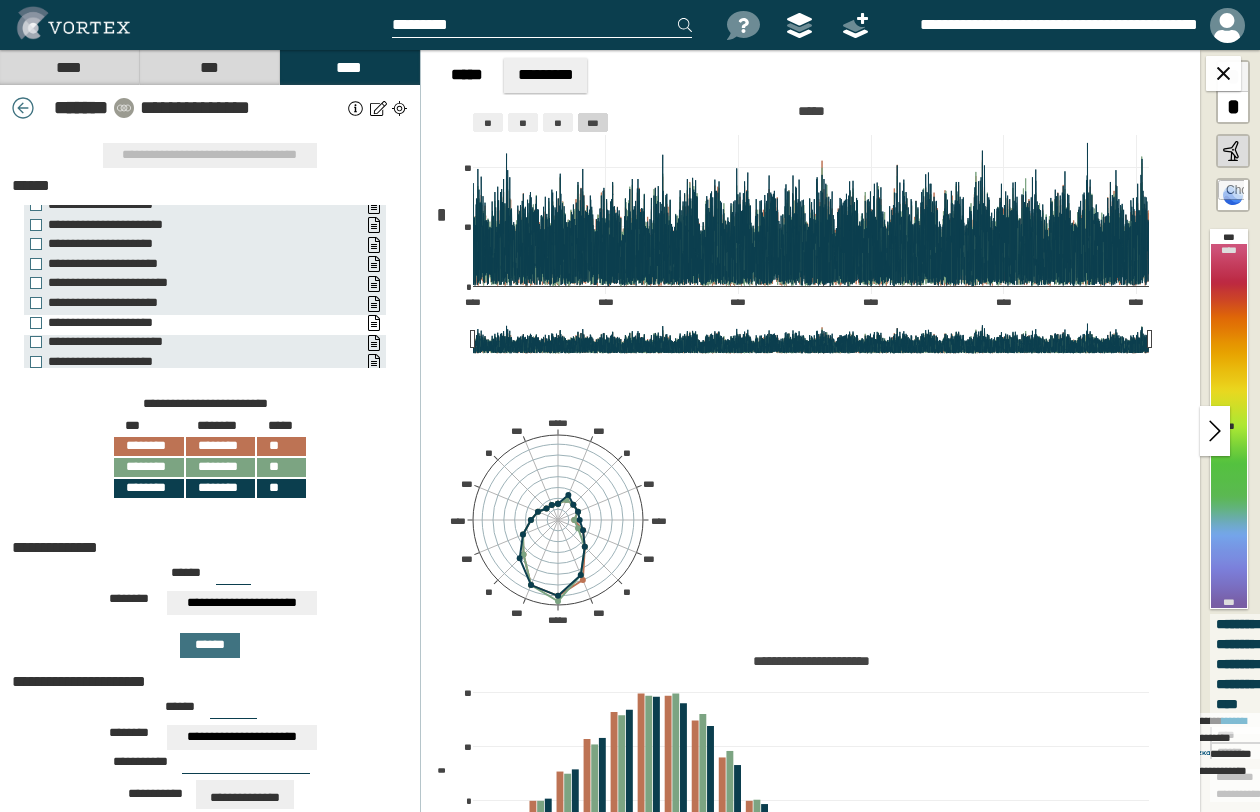 click on "**********" at bounding box center [190, 323] 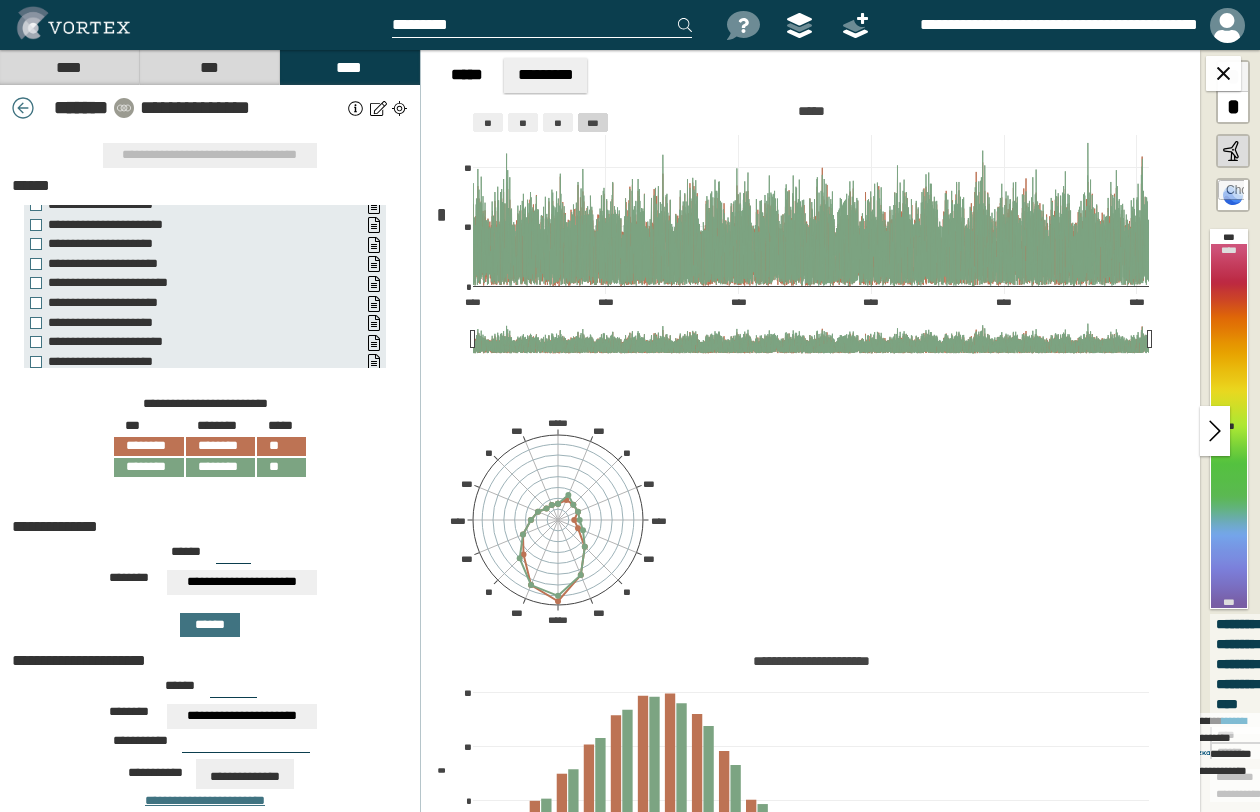 drag, startPoint x: 37, startPoint y: 314, endPoint x: 312, endPoint y: 386, distance: 284.26923 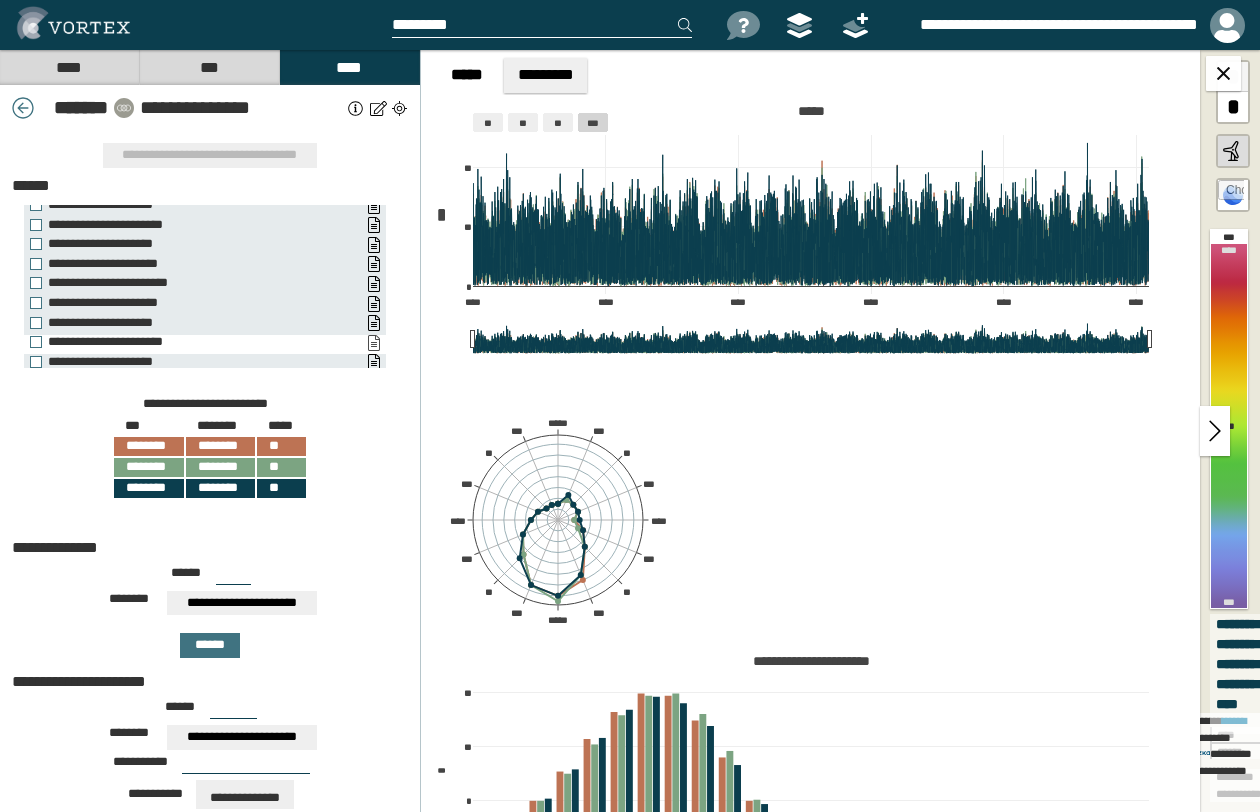 click on "**********" at bounding box center (373, 343) 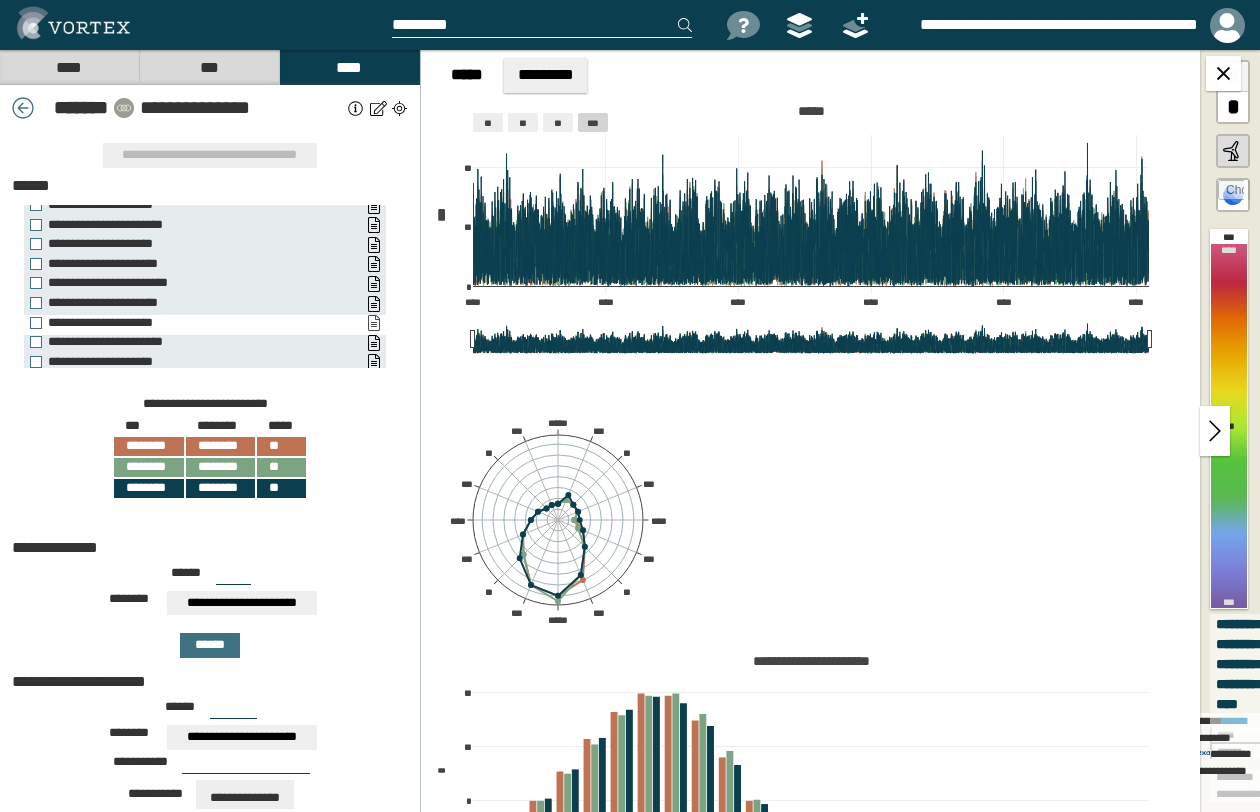 click on "**********" at bounding box center [373, 323] 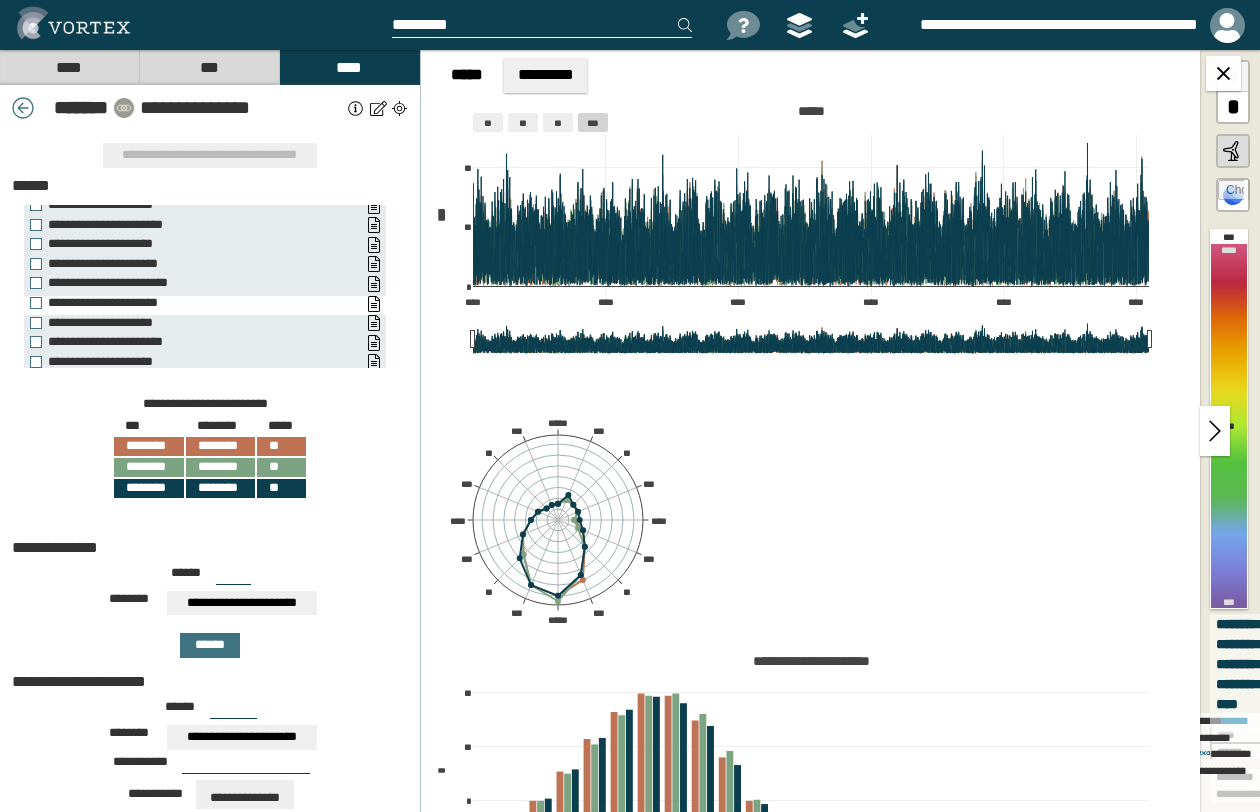 click on "**********" at bounding box center (190, 303) 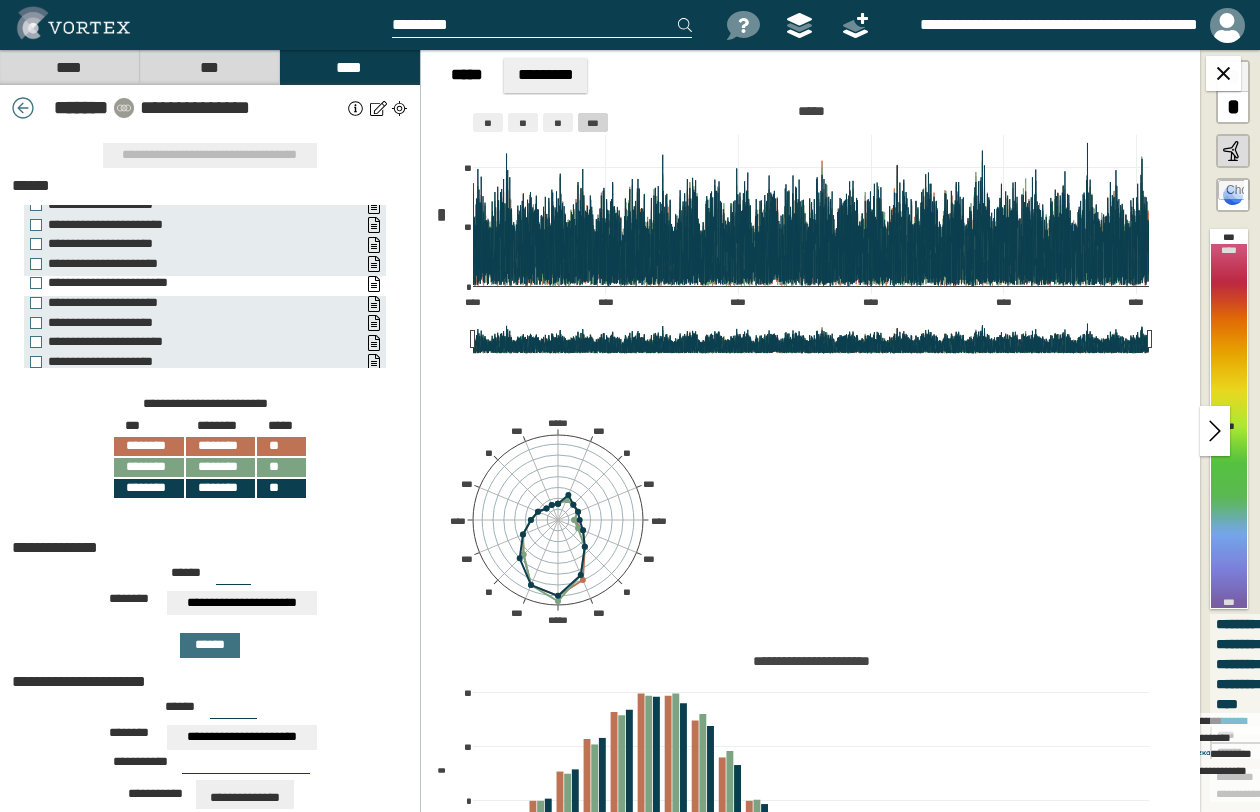 click on "**********" at bounding box center [190, 283] 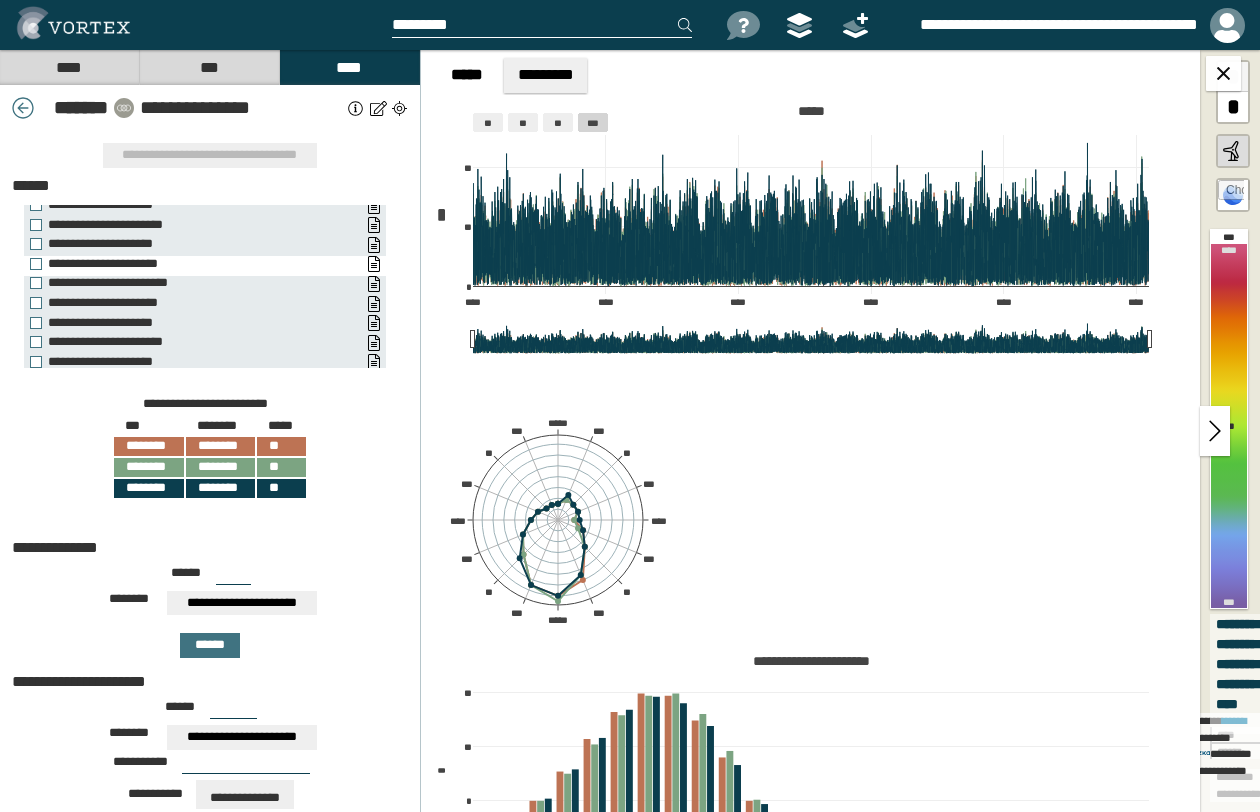click on "**********" at bounding box center [195, 208] 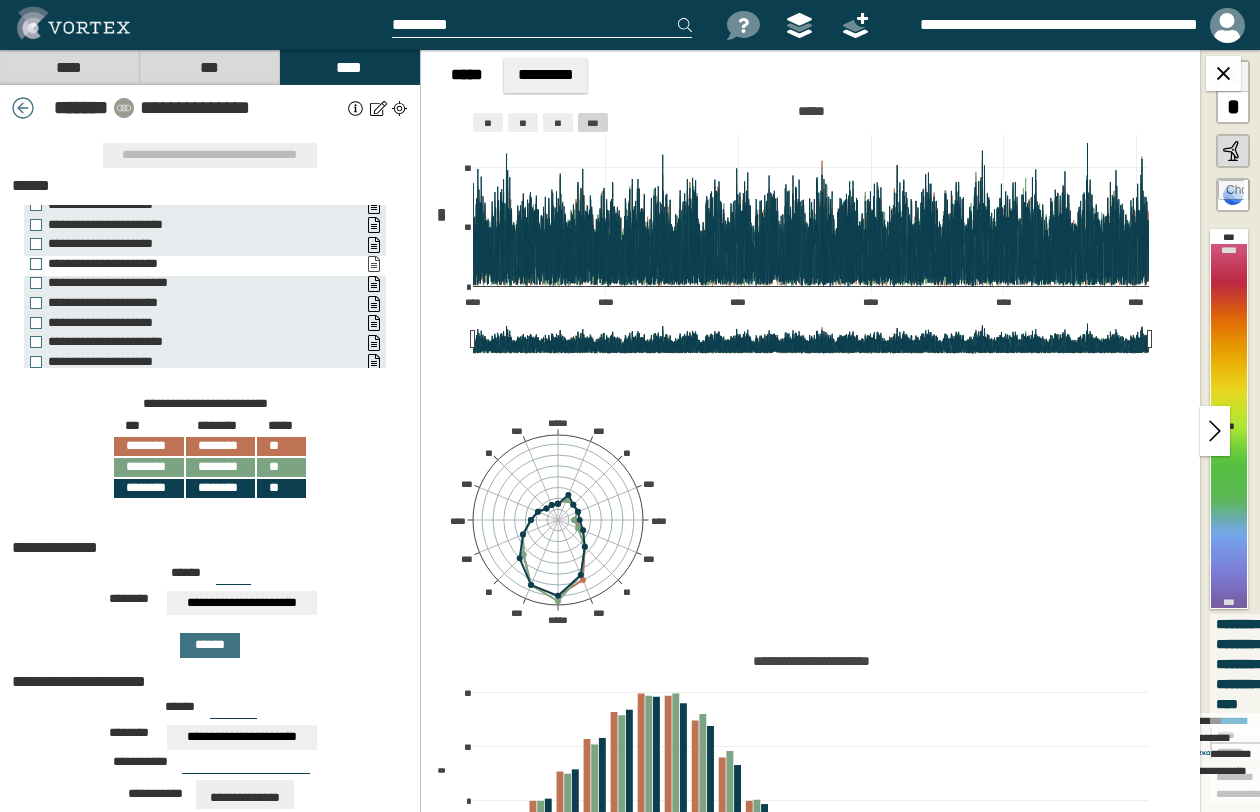 click on "**********" at bounding box center [373, 264] 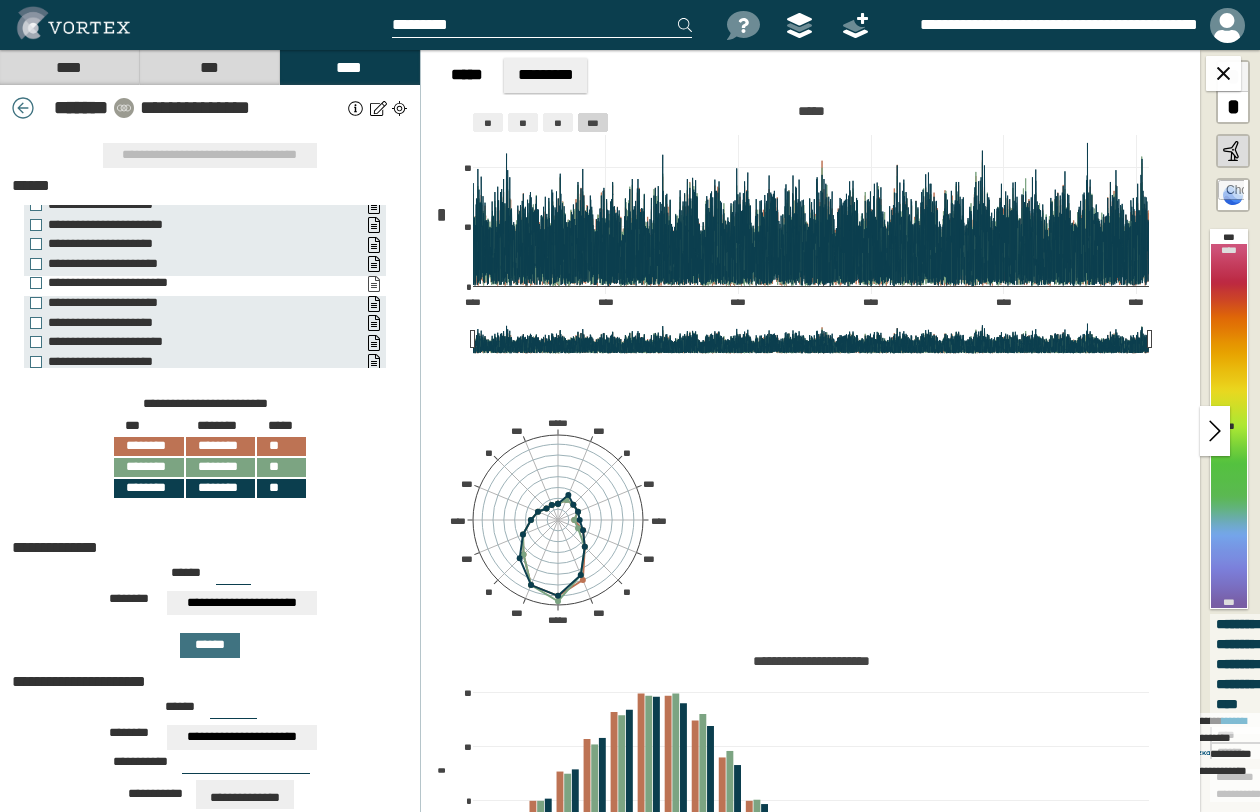 click on "**********" at bounding box center (373, 284) 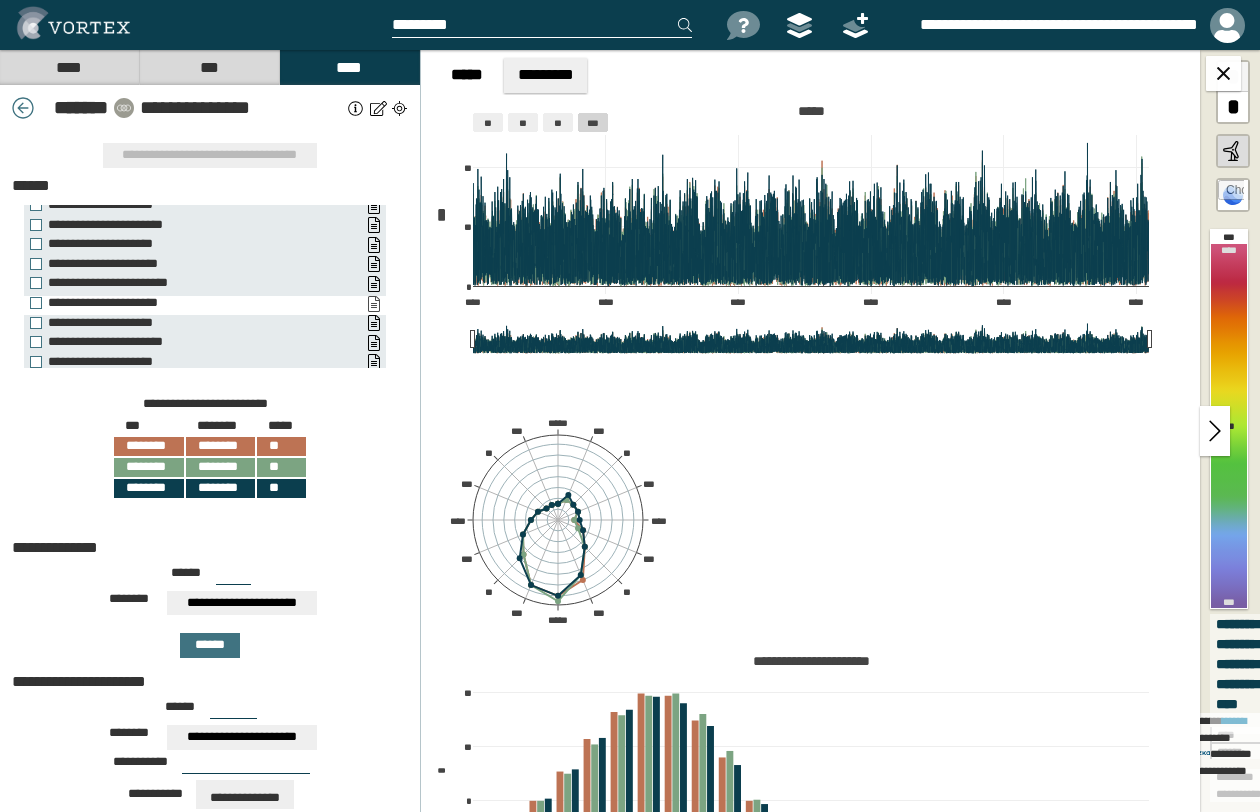 click on "**********" at bounding box center (373, 304) 